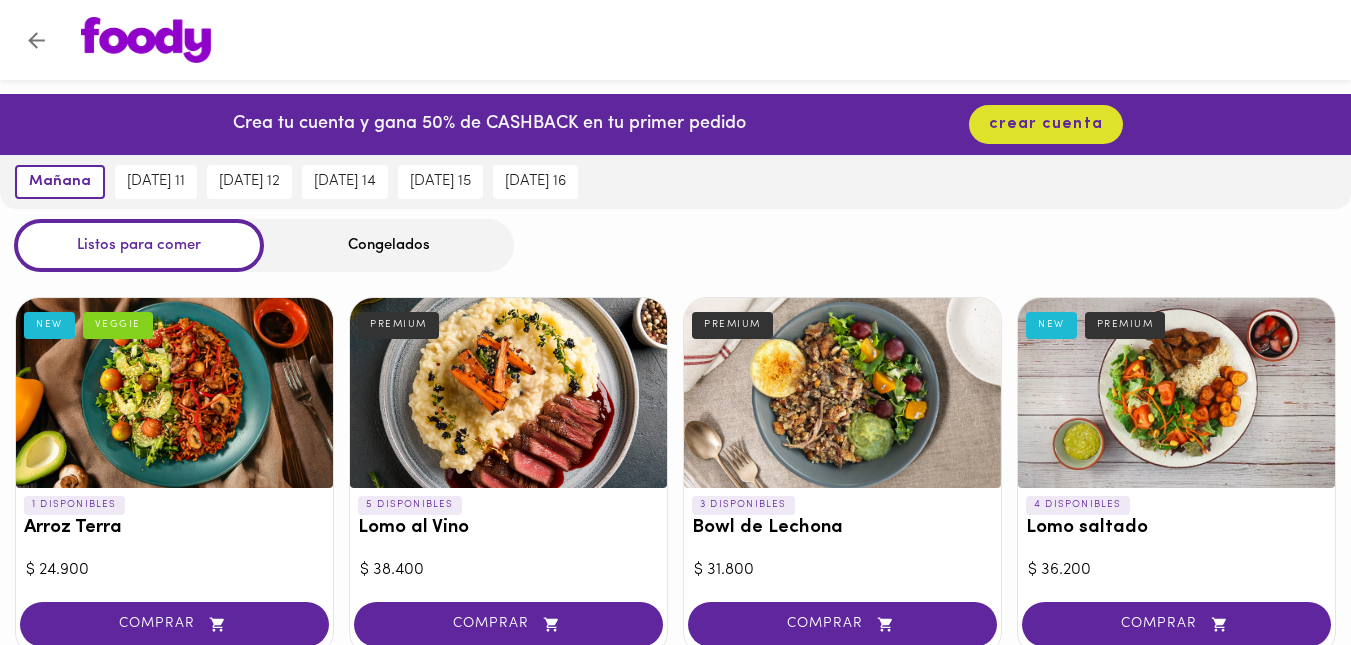 scroll, scrollTop: 754, scrollLeft: 0, axis: vertical 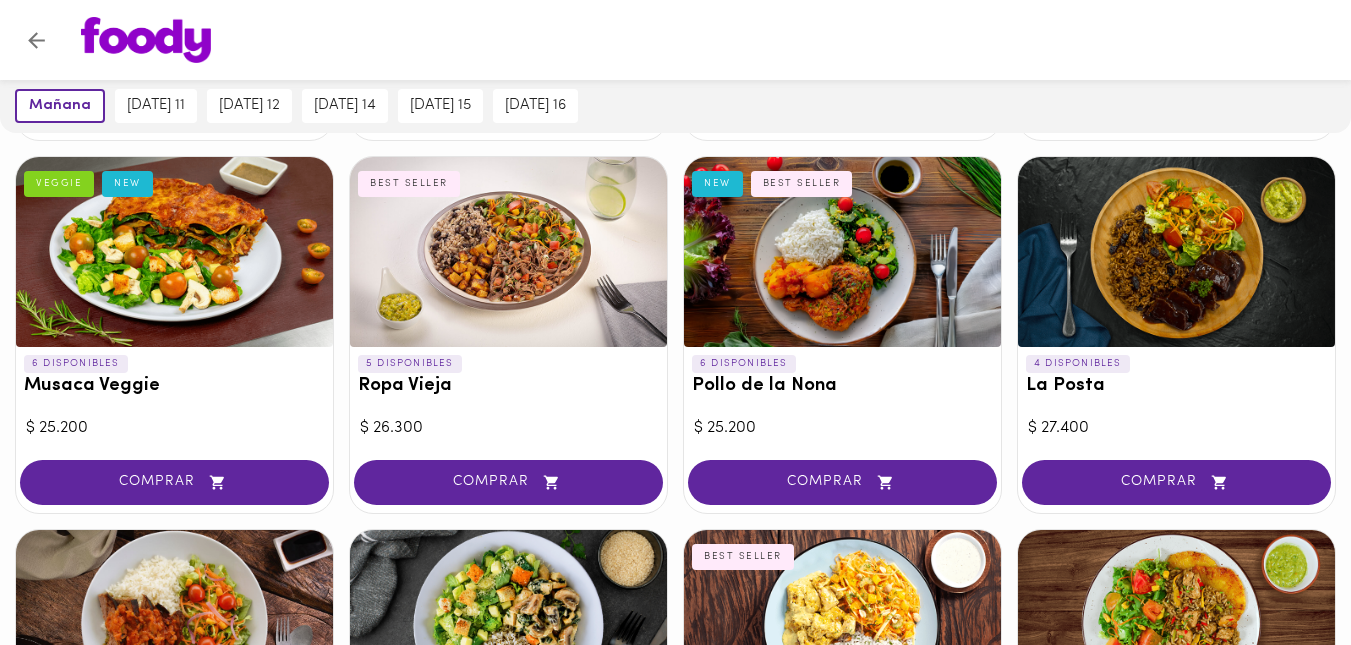 click at bounding box center [1176, 252] 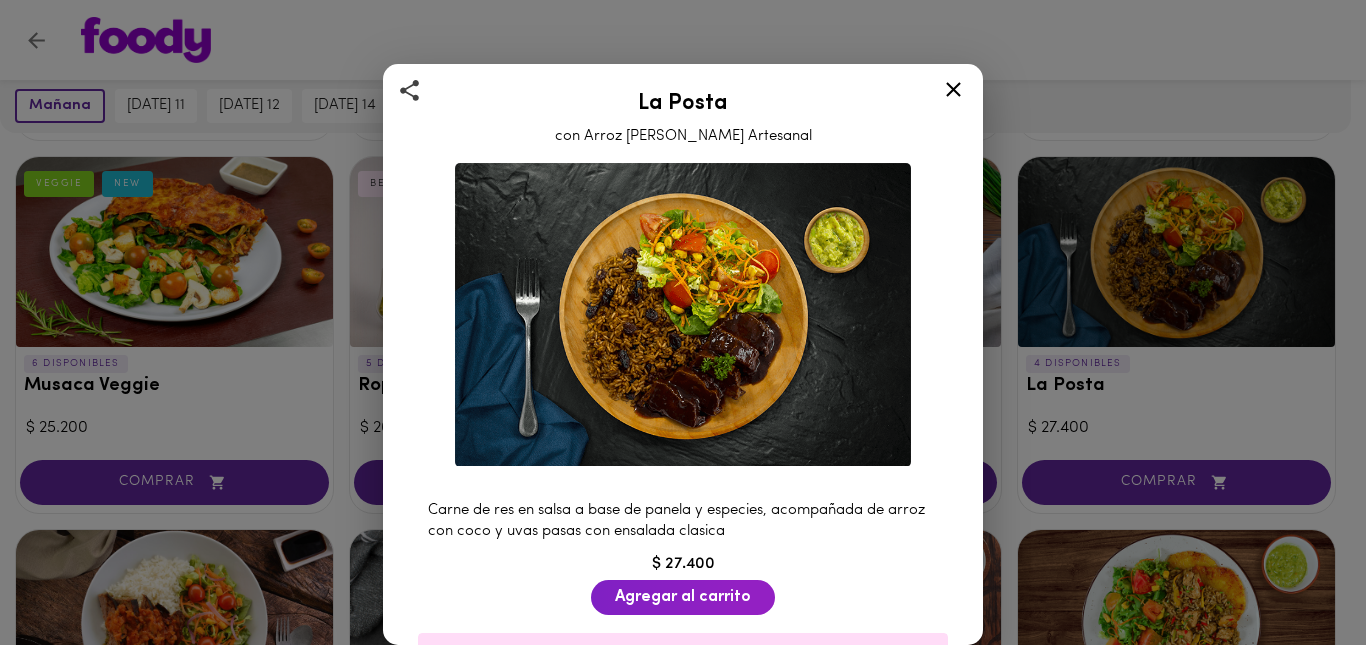click 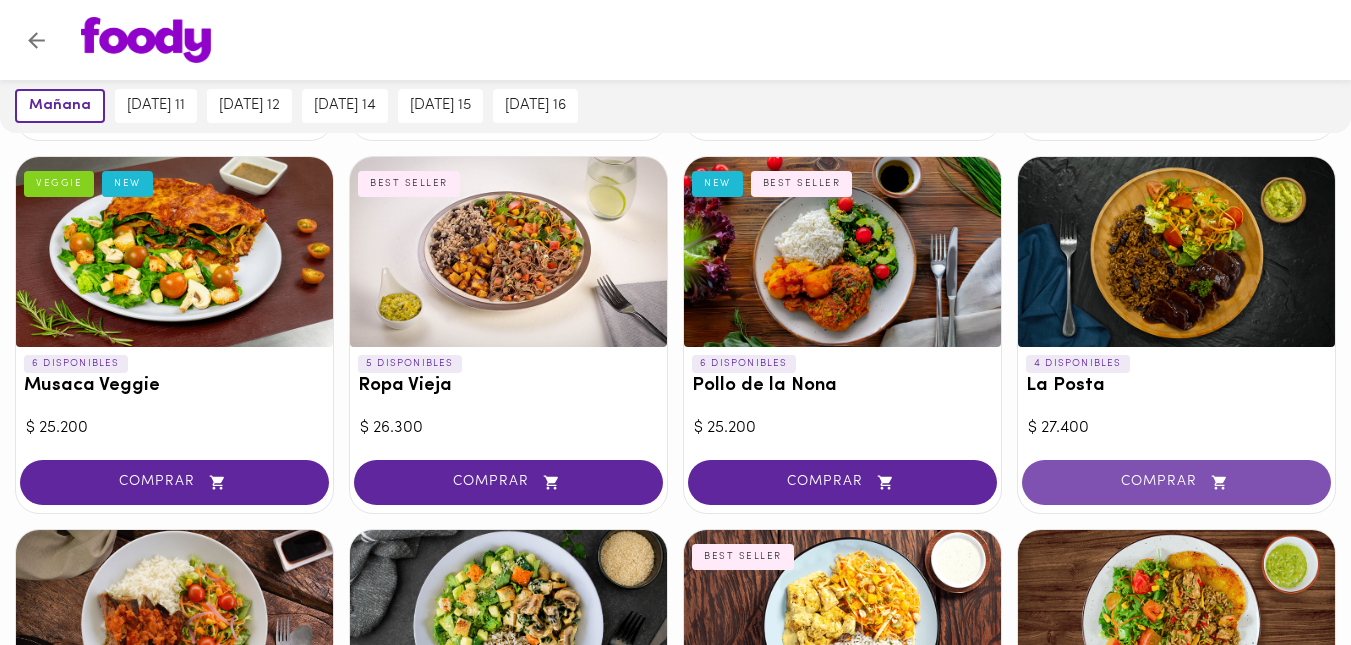 click 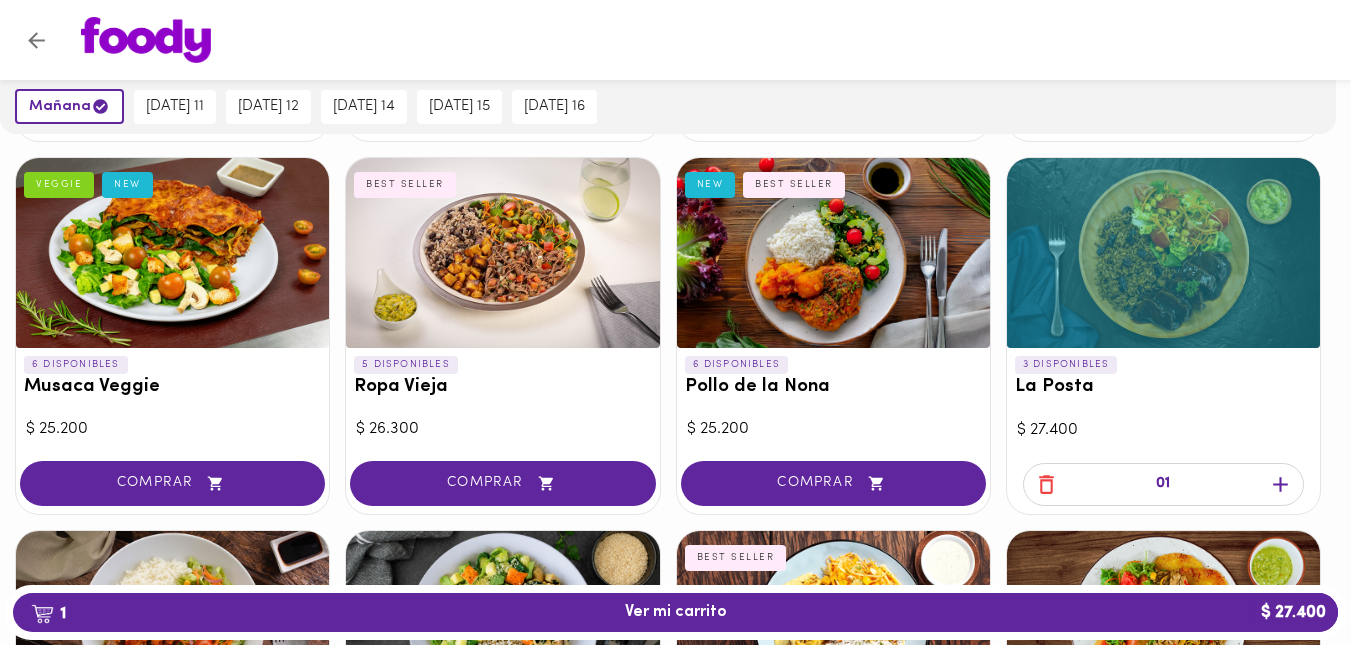 scroll, scrollTop: 516, scrollLeft: 0, axis: vertical 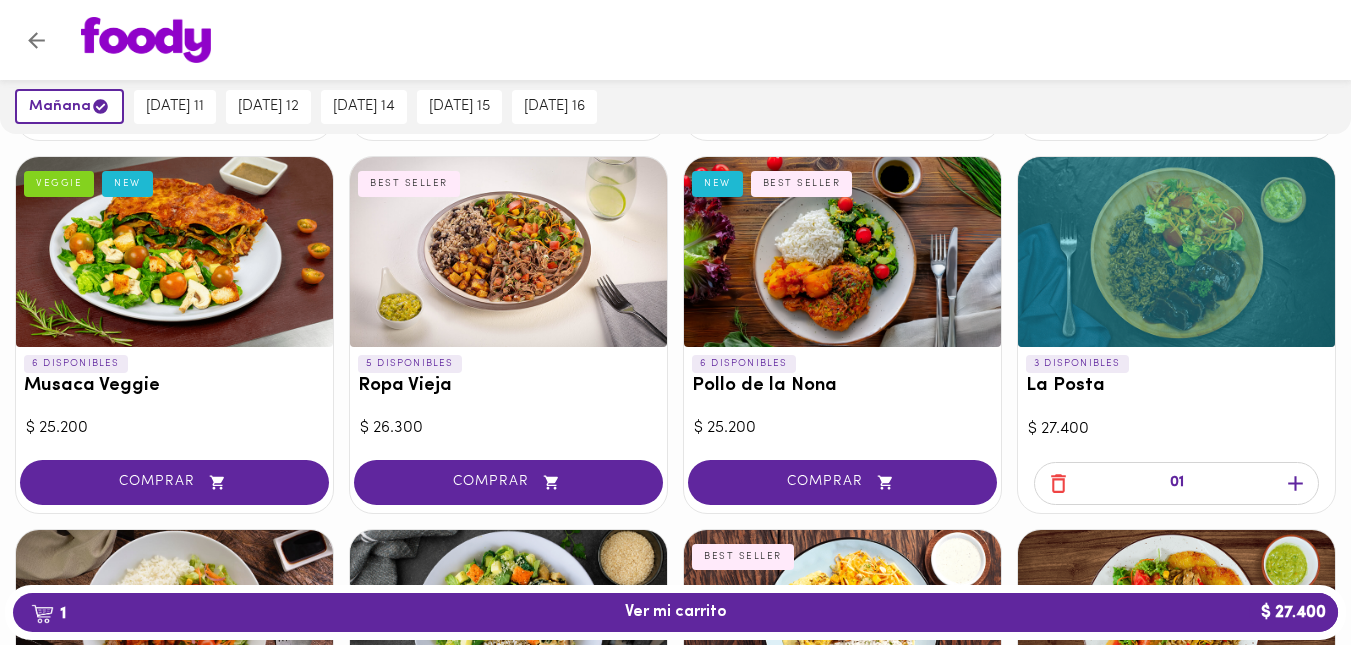 click at bounding box center [842, 252] 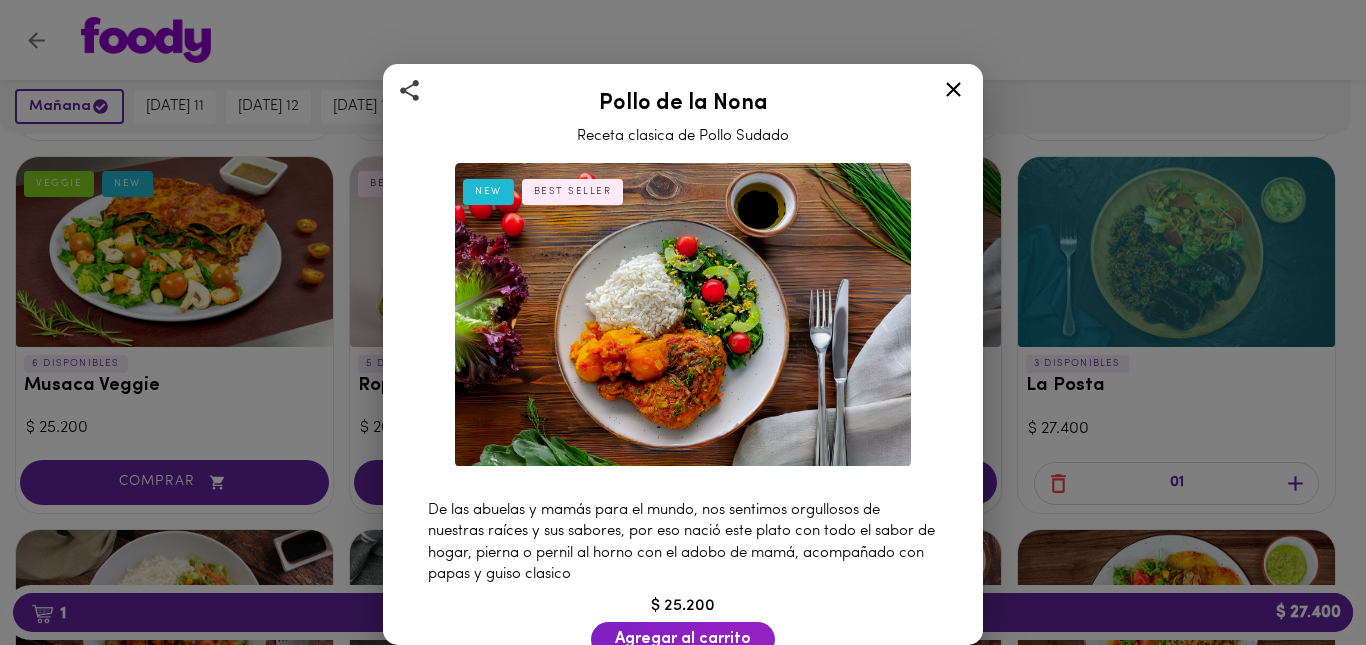 click 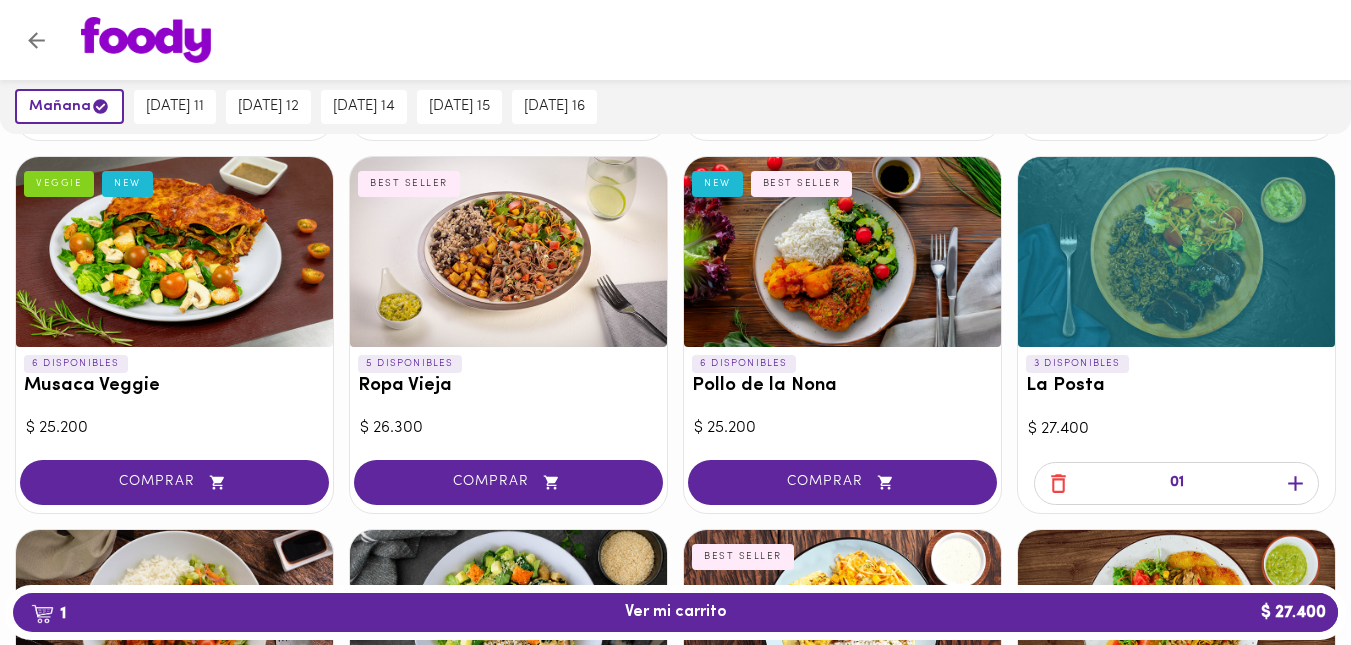 click at bounding box center (508, 252) 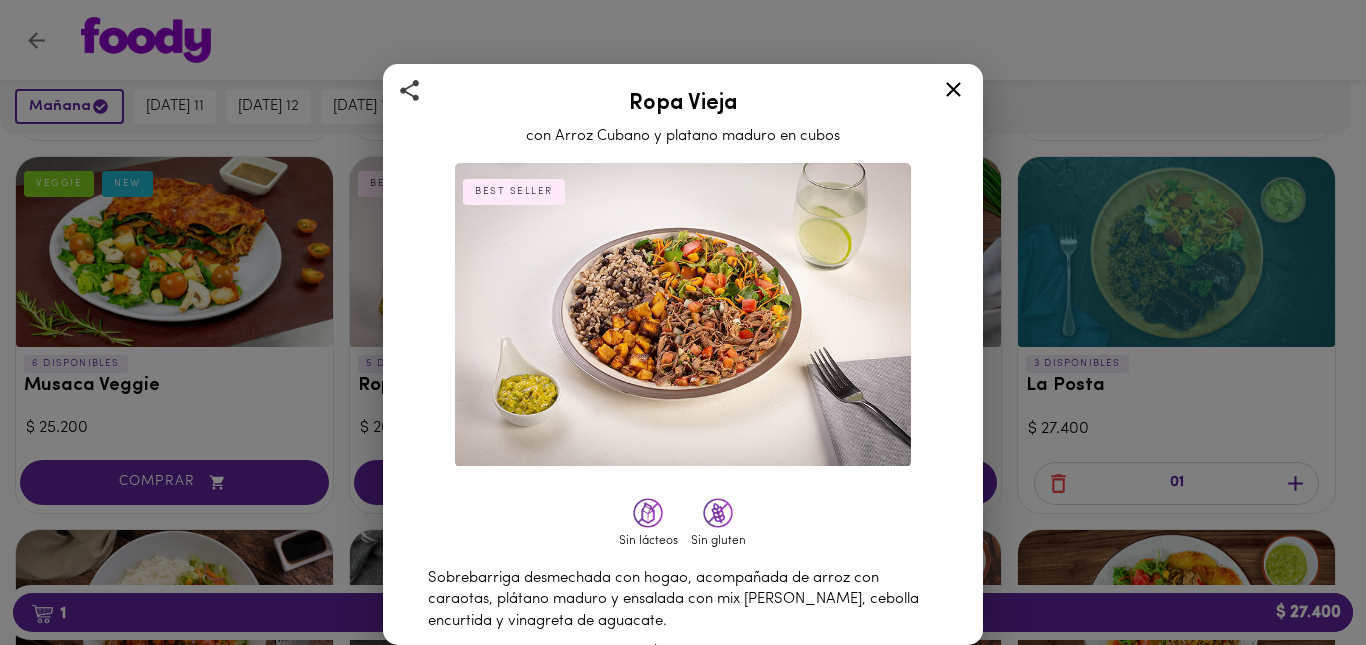 click 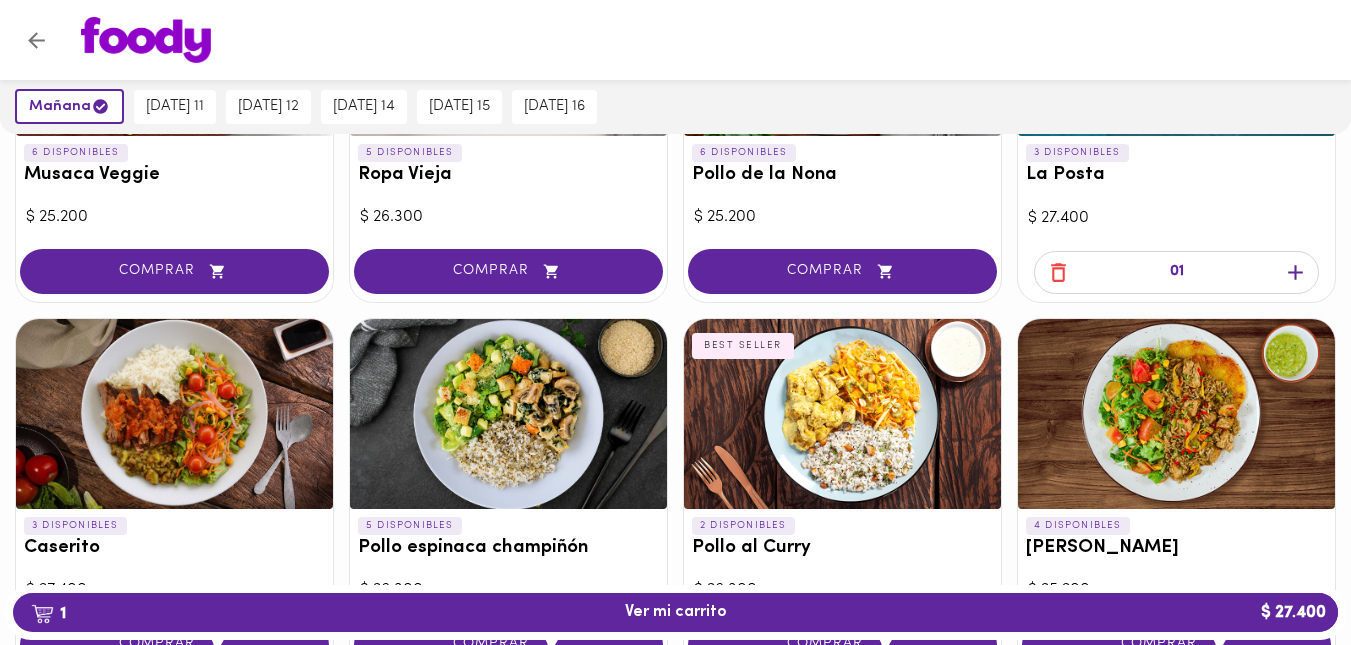 scroll, scrollTop: 835, scrollLeft: 0, axis: vertical 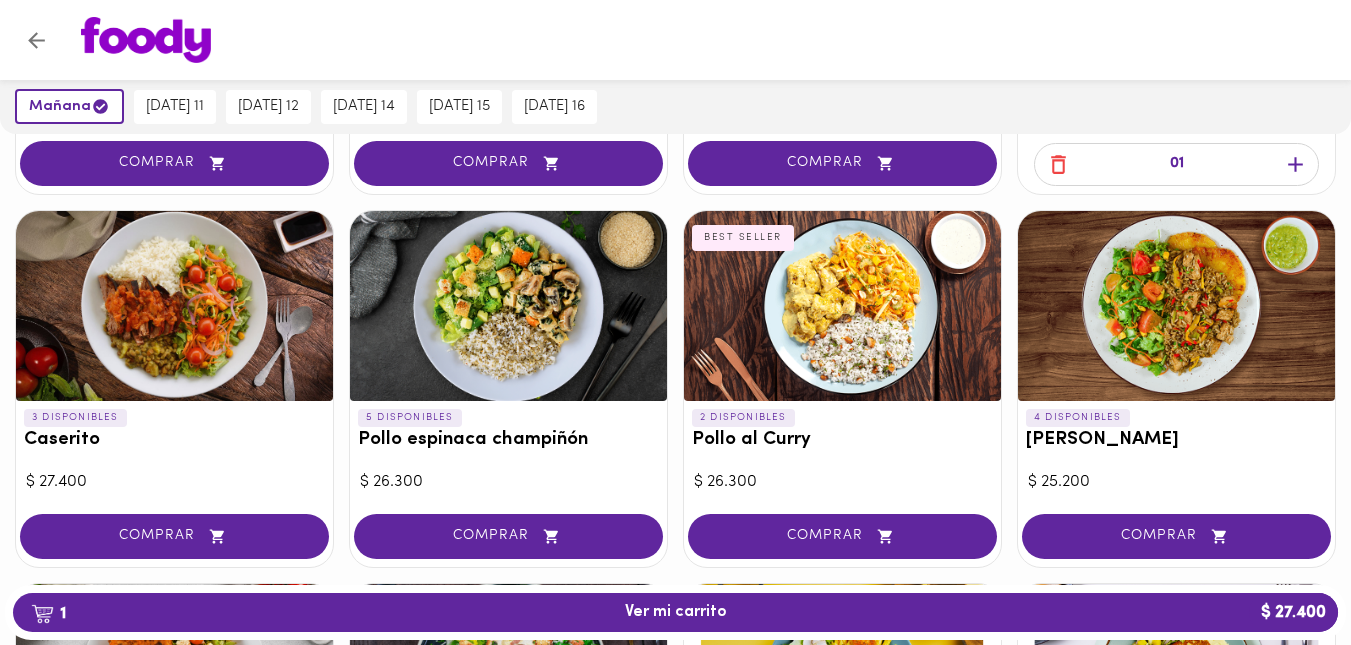 click at bounding box center (508, 306) 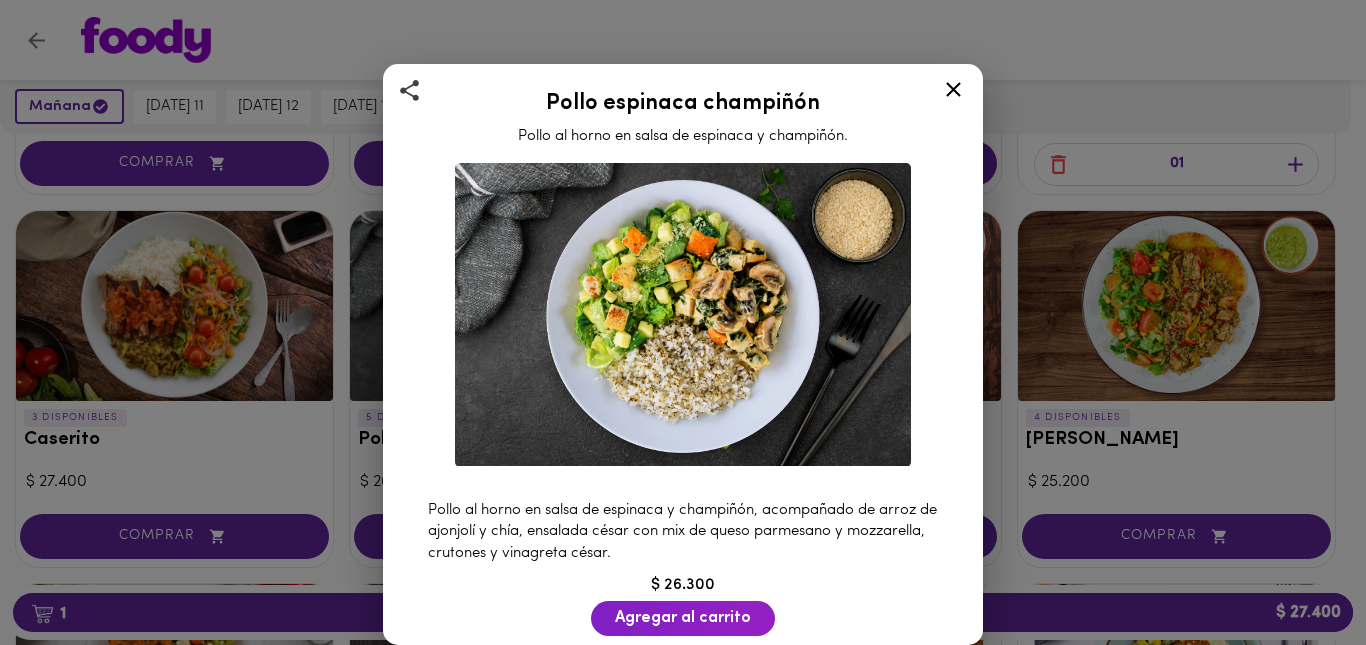 click 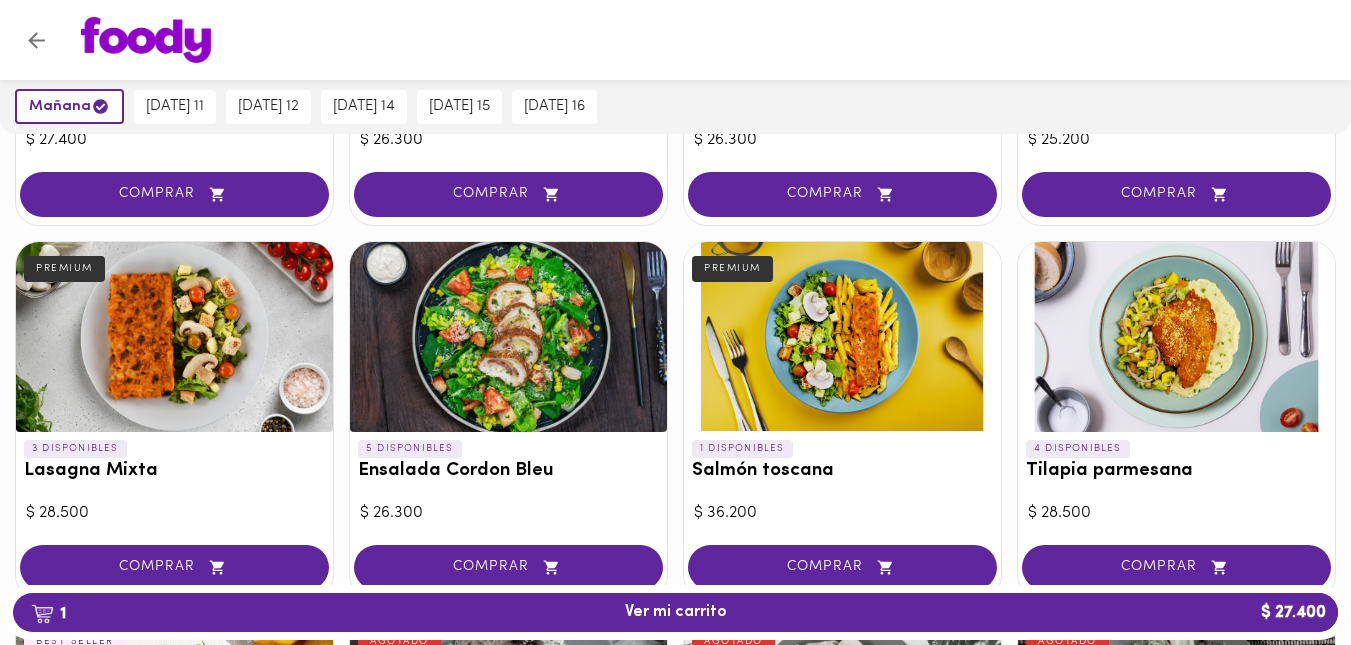 scroll, scrollTop: 1173, scrollLeft: 0, axis: vertical 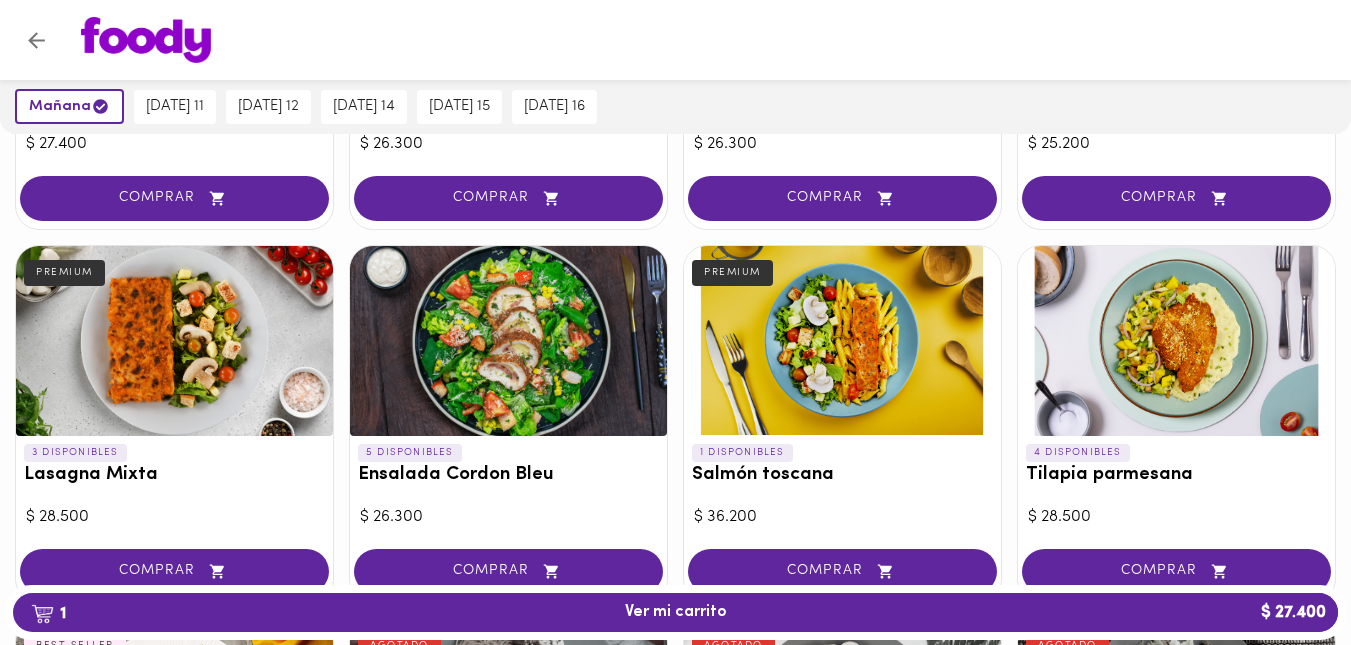 click at bounding box center [842, 341] 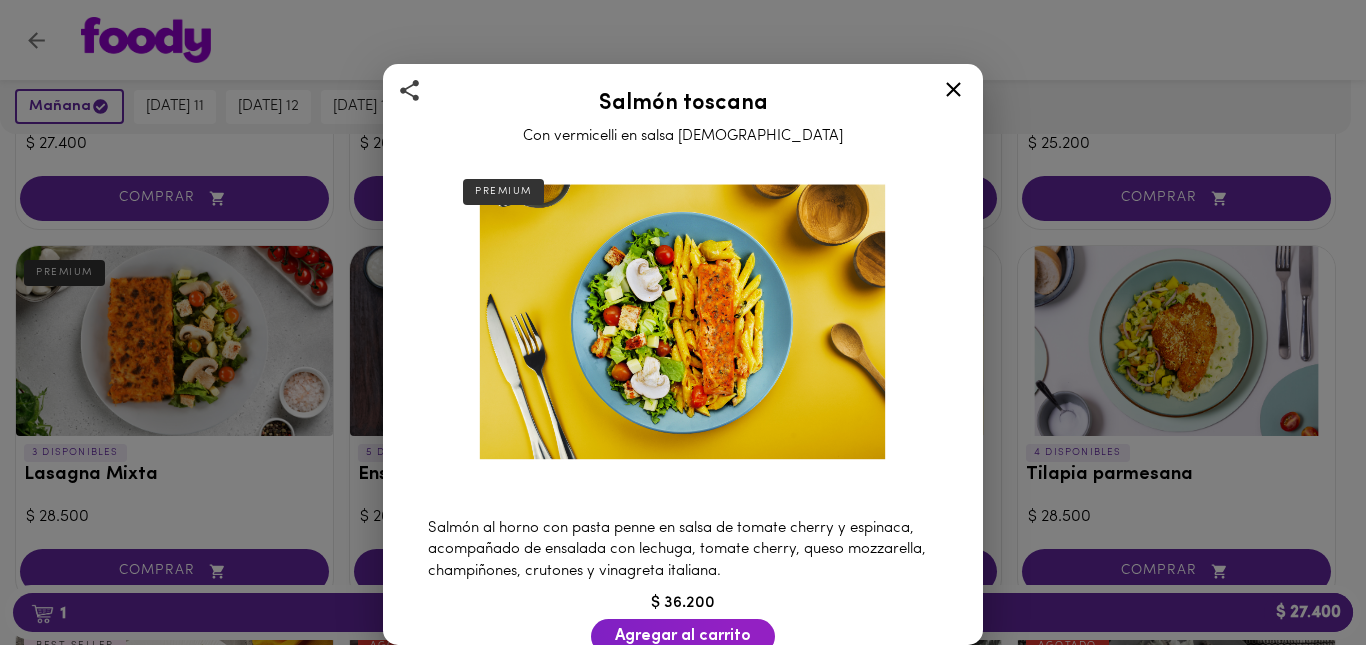 click 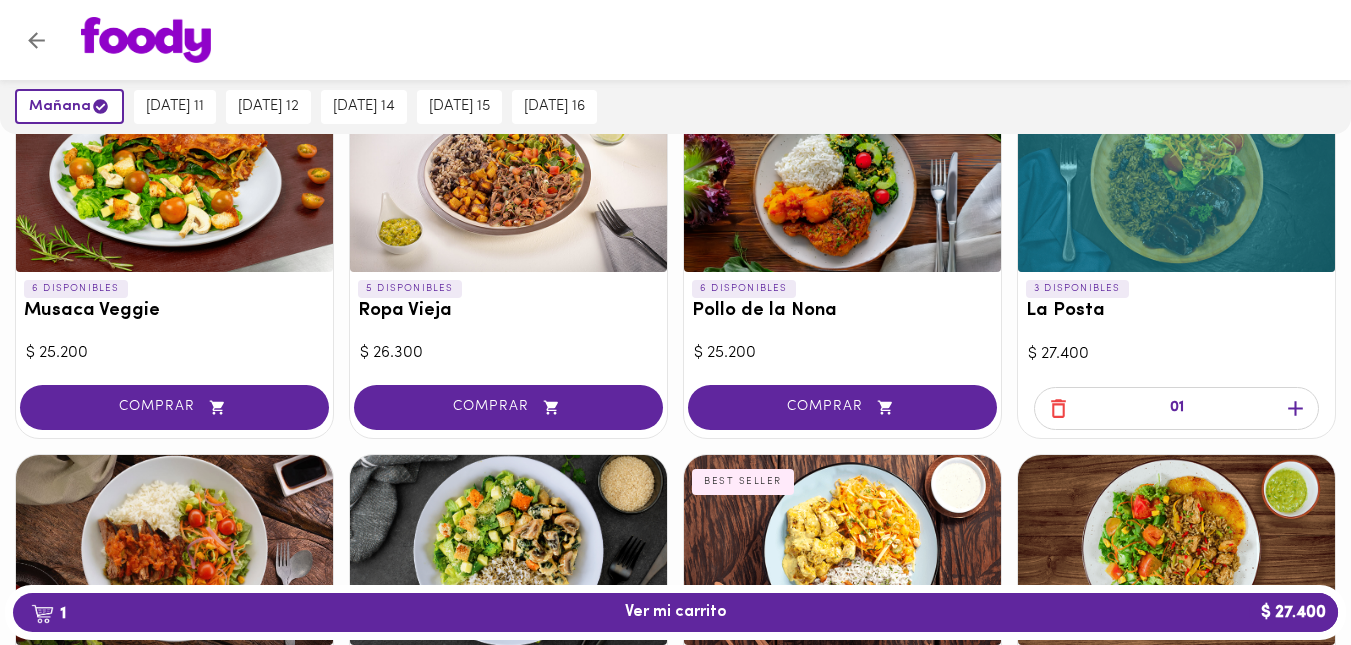 scroll, scrollTop: 573, scrollLeft: 0, axis: vertical 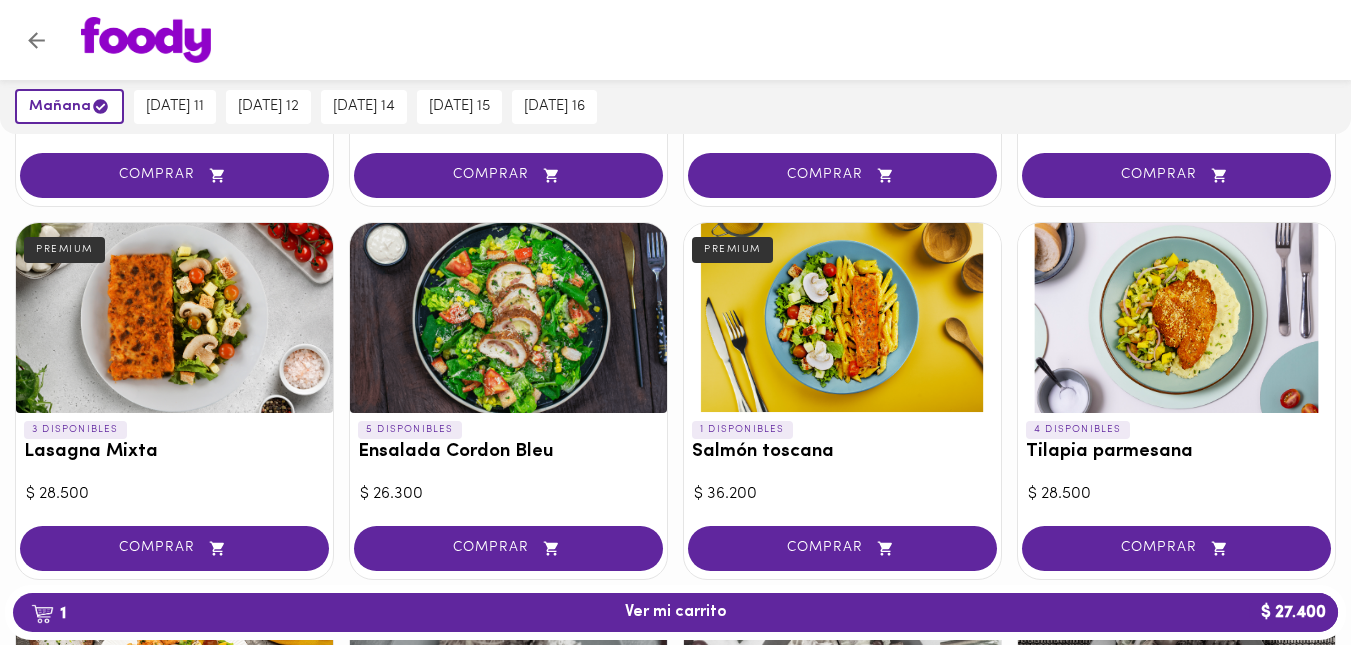 click at bounding box center (1176, 318) 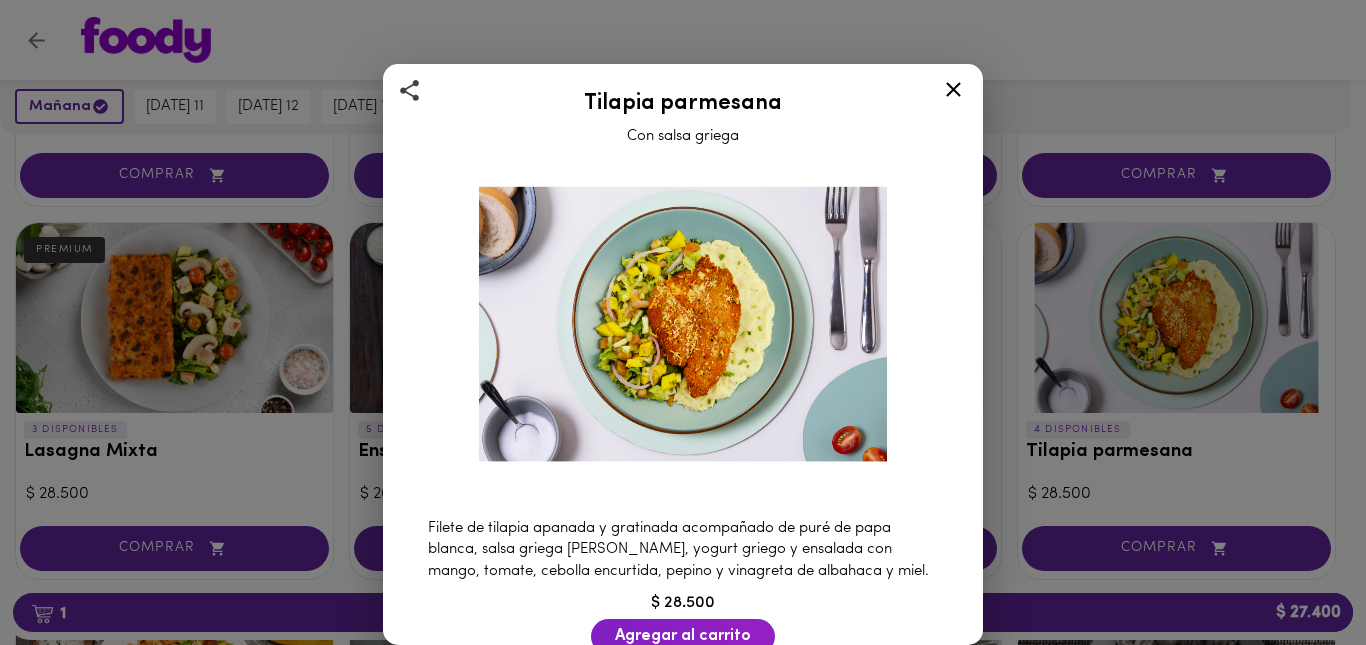 click 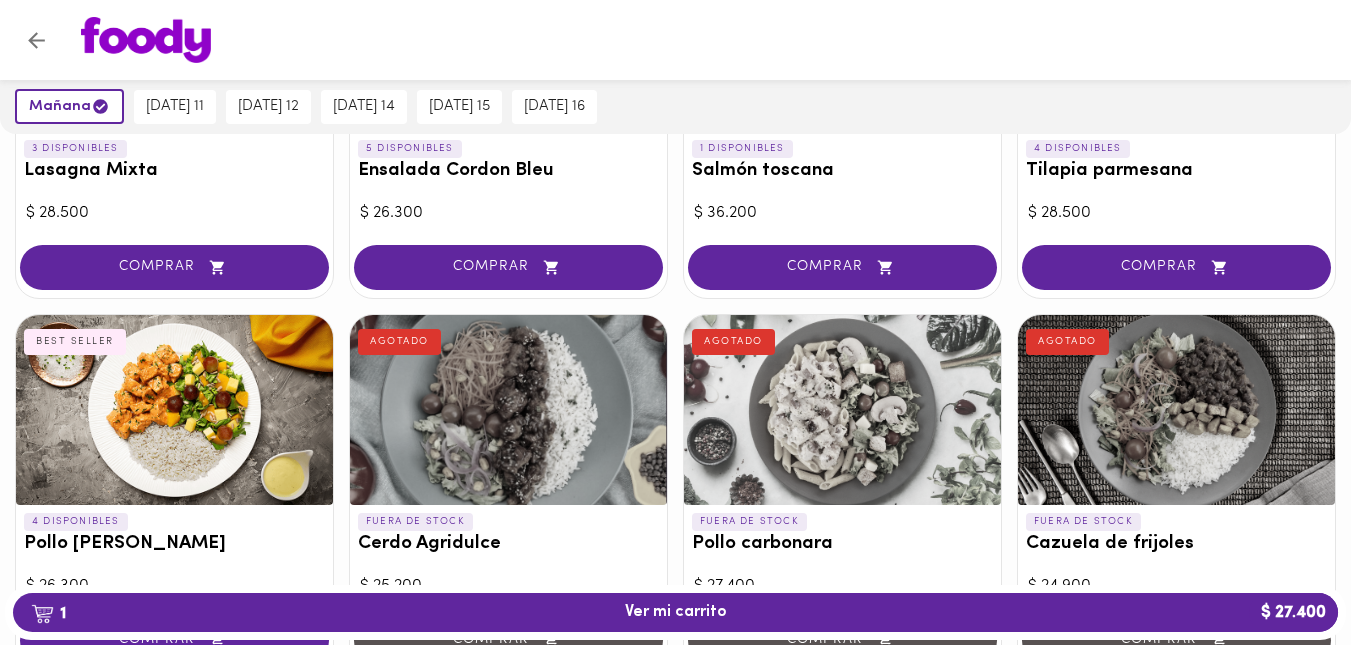 scroll, scrollTop: 1468, scrollLeft: 0, axis: vertical 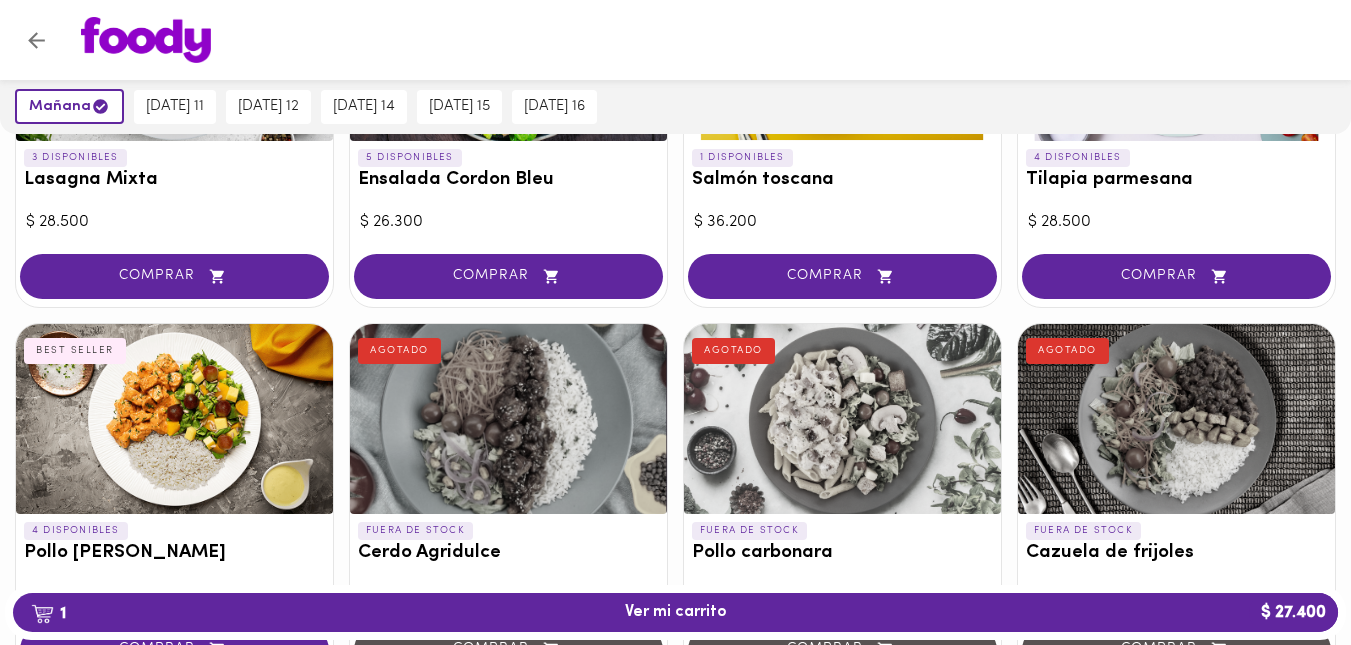 click at bounding box center (174, 419) 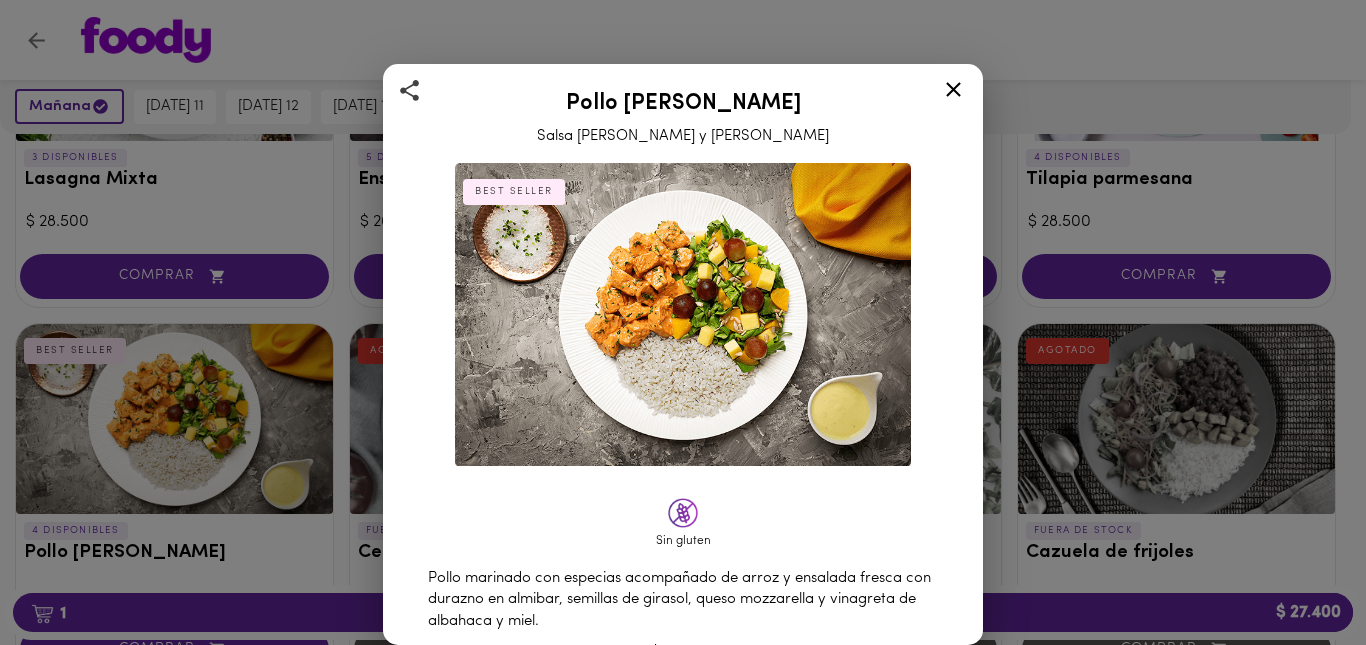 click 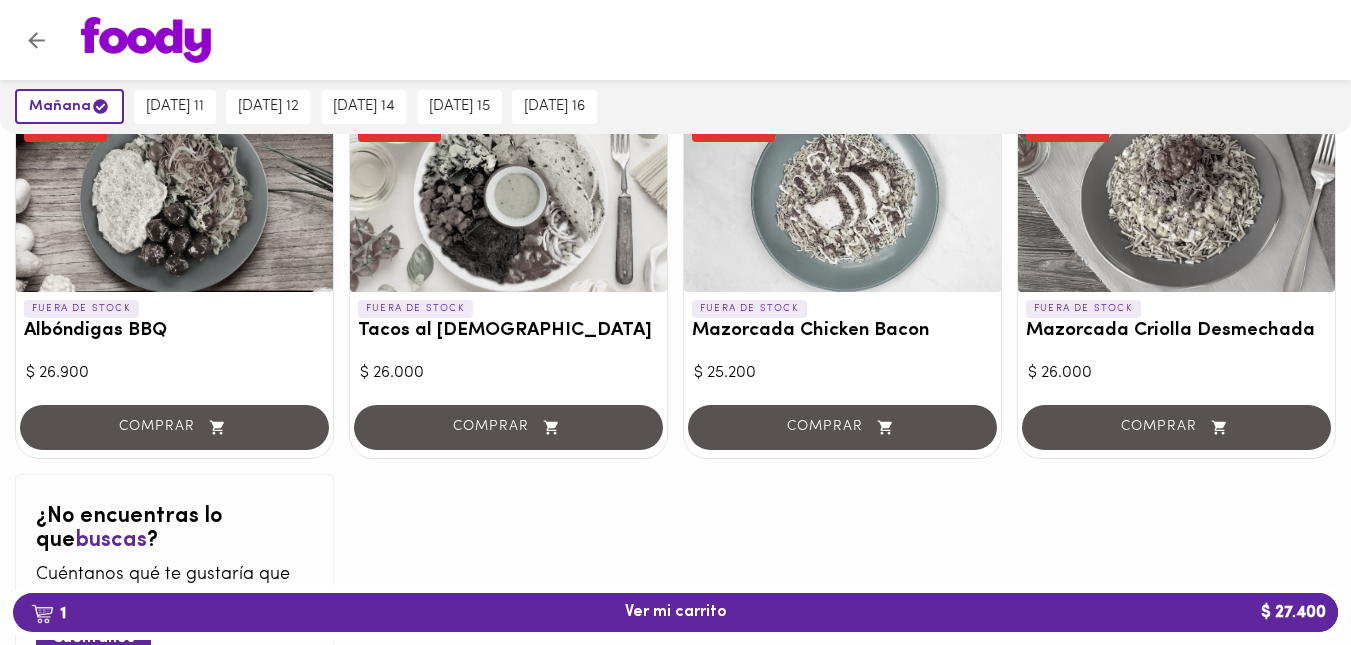 scroll, scrollTop: 2059, scrollLeft: 0, axis: vertical 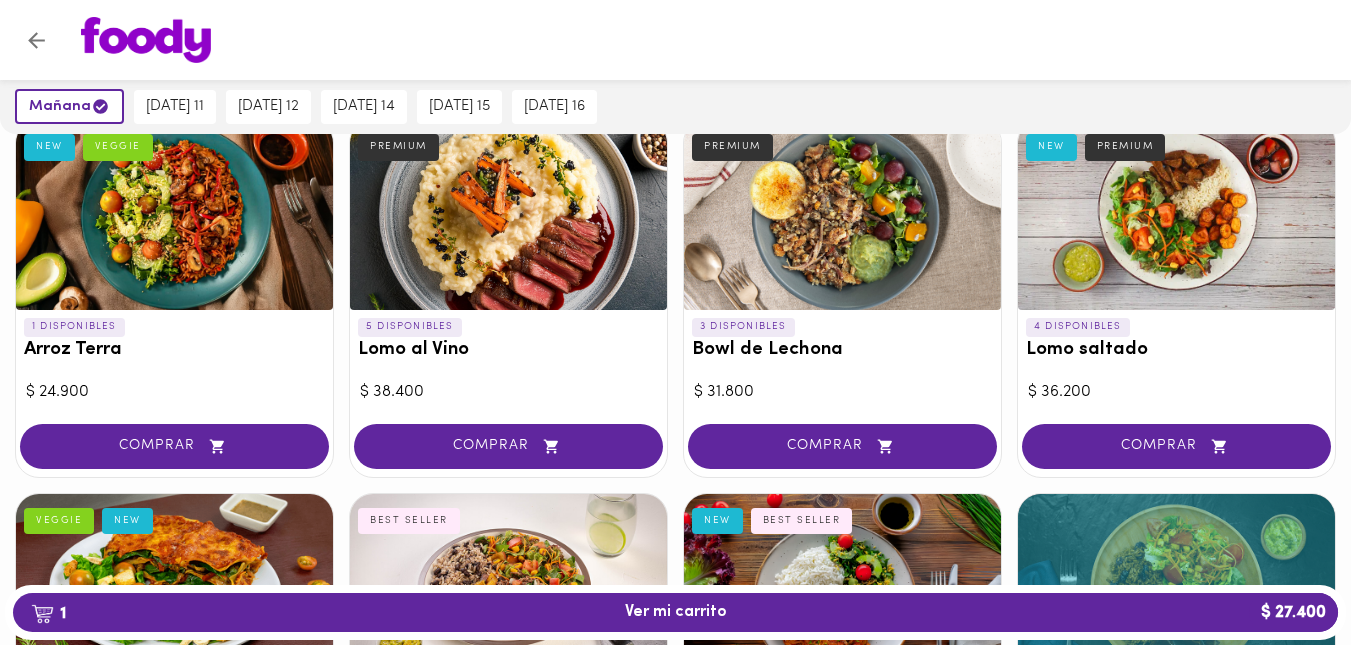 click on "[DATE] [DATE] 11 [DATE] 12 [DATE] 14 [DATE] 15 [DATE] 16" at bounding box center (675, 106) 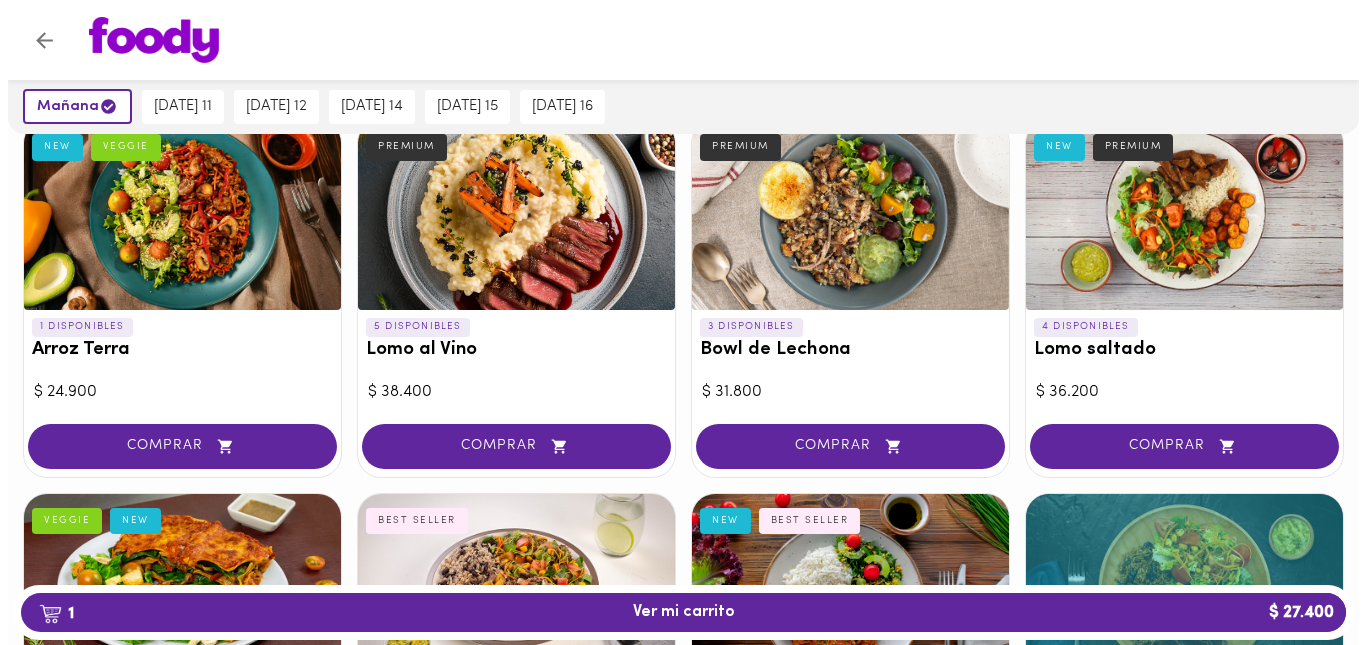 scroll, scrollTop: 0, scrollLeft: 0, axis: both 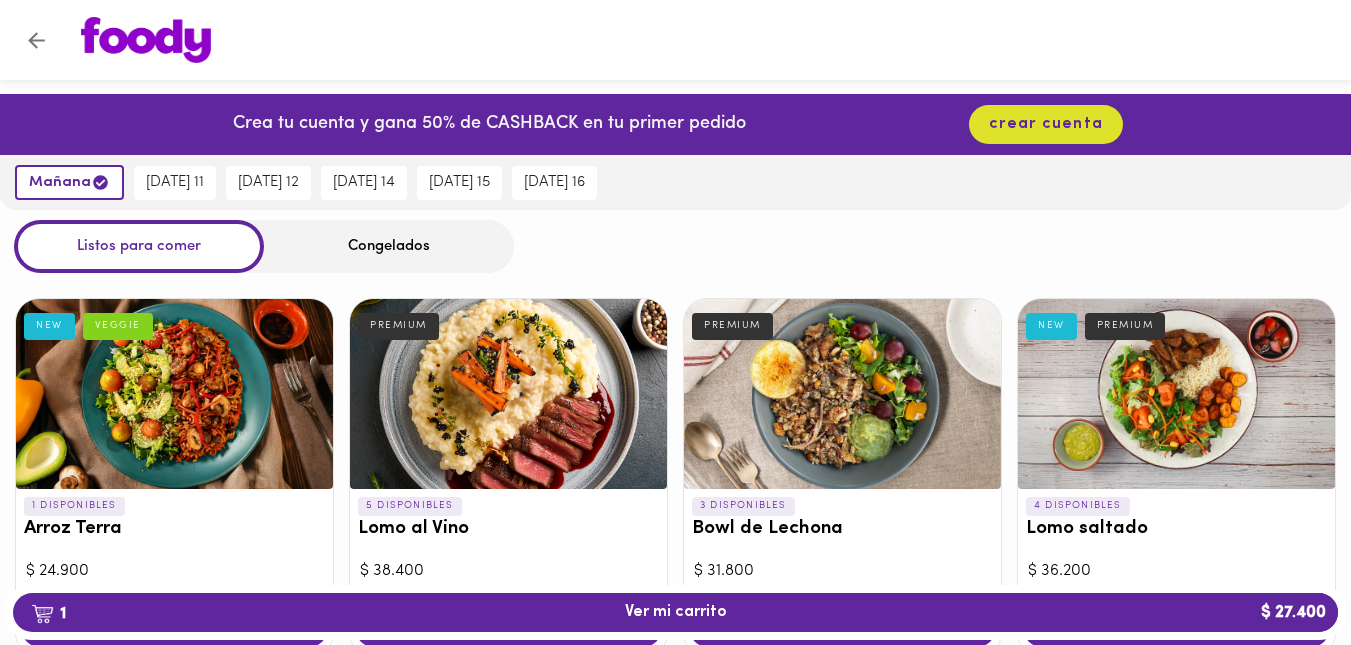 click at bounding box center [174, 394] 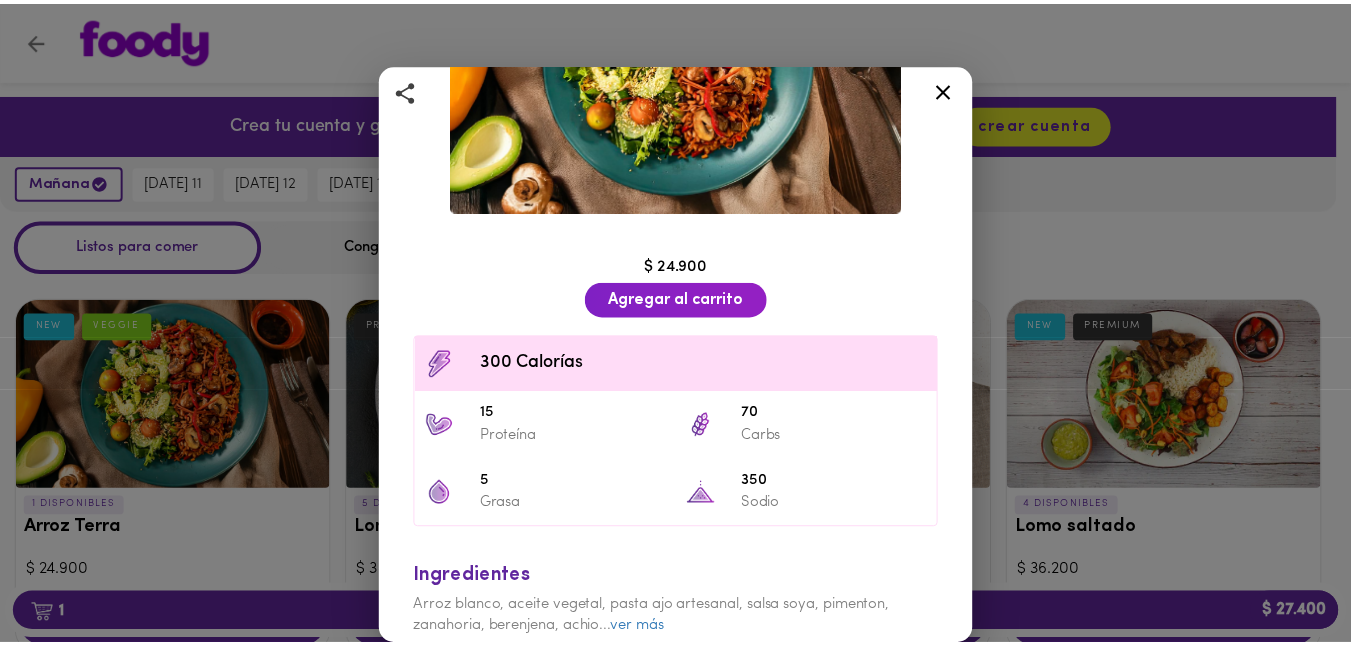 scroll, scrollTop: 0, scrollLeft: 0, axis: both 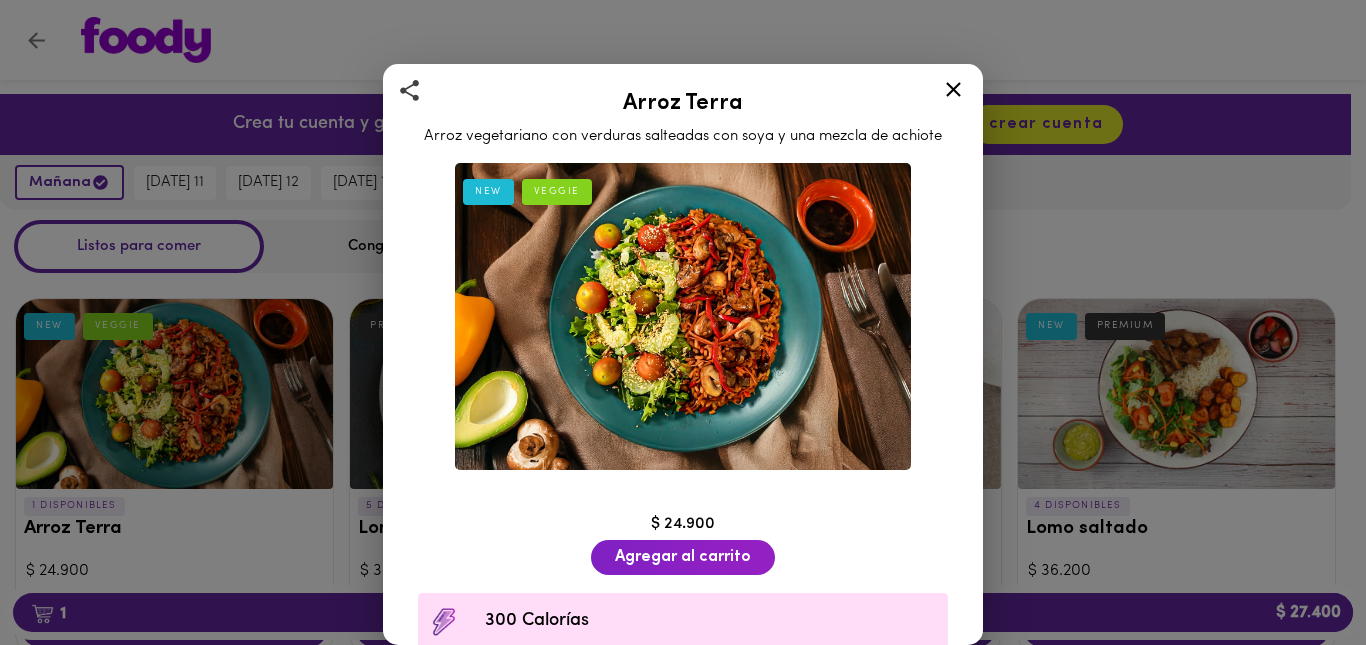 click at bounding box center (683, 316) 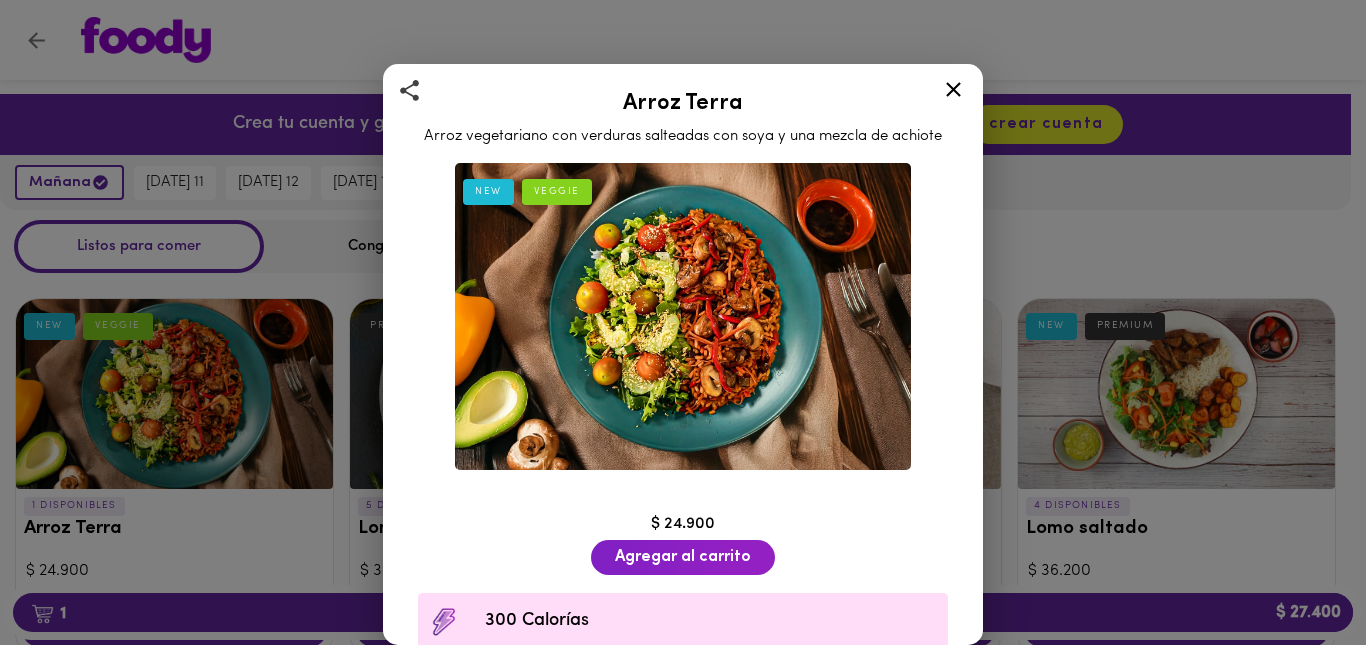 click 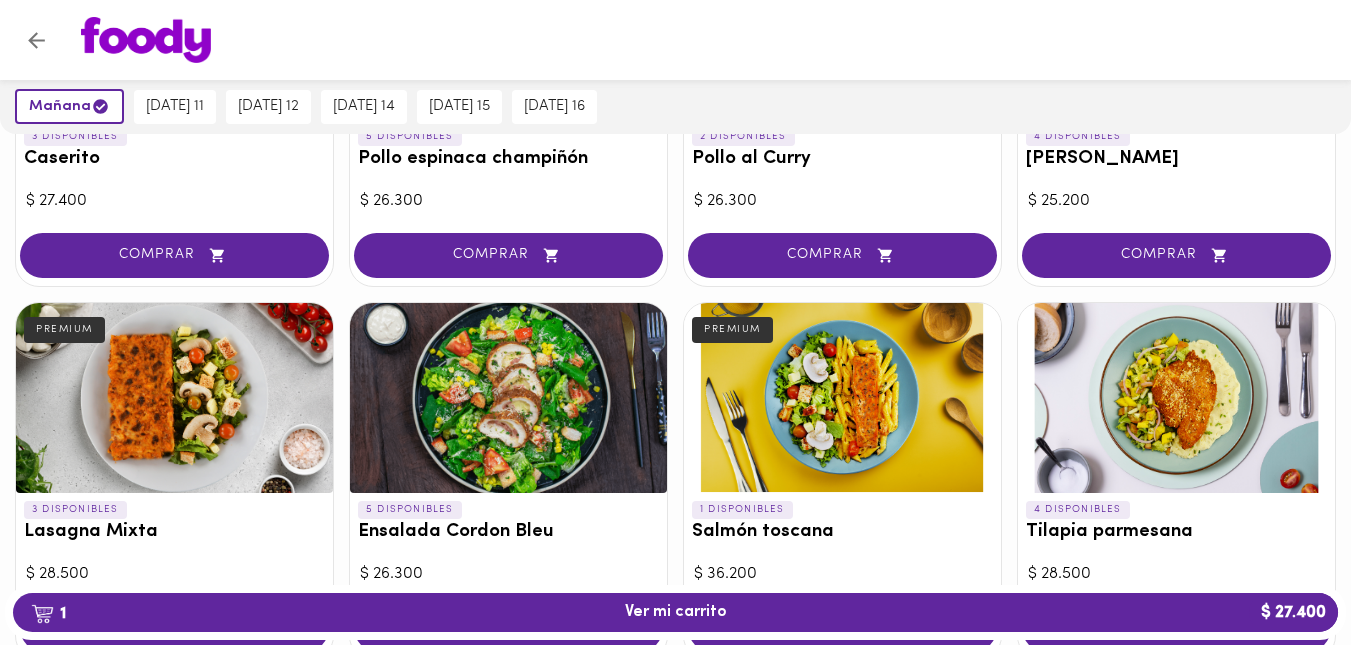 scroll, scrollTop: 1120, scrollLeft: 0, axis: vertical 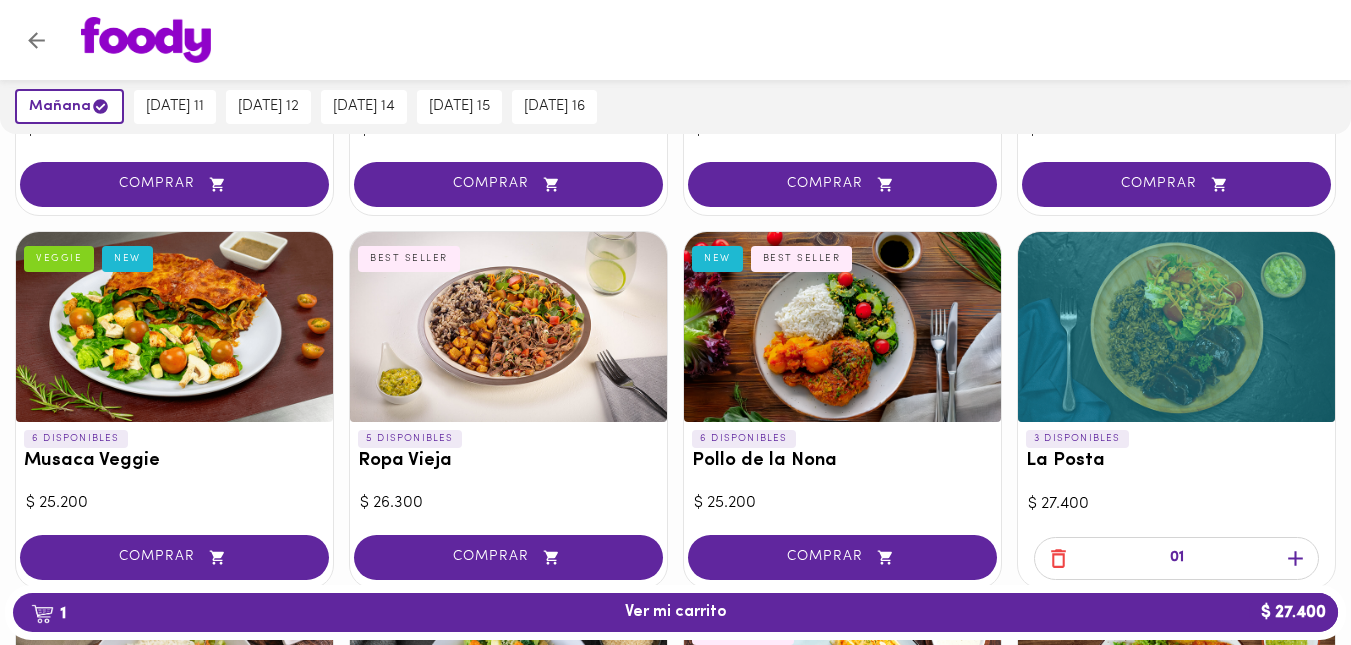 click at bounding box center [174, 327] 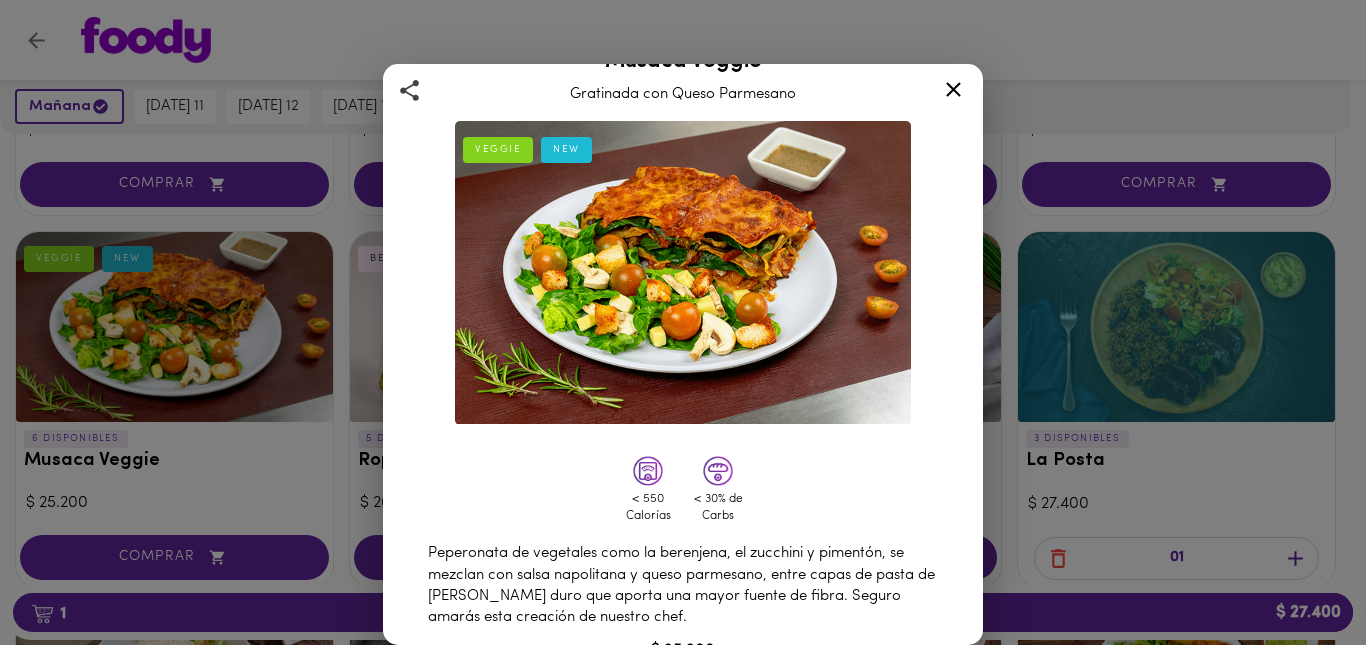 scroll, scrollTop: 129, scrollLeft: 0, axis: vertical 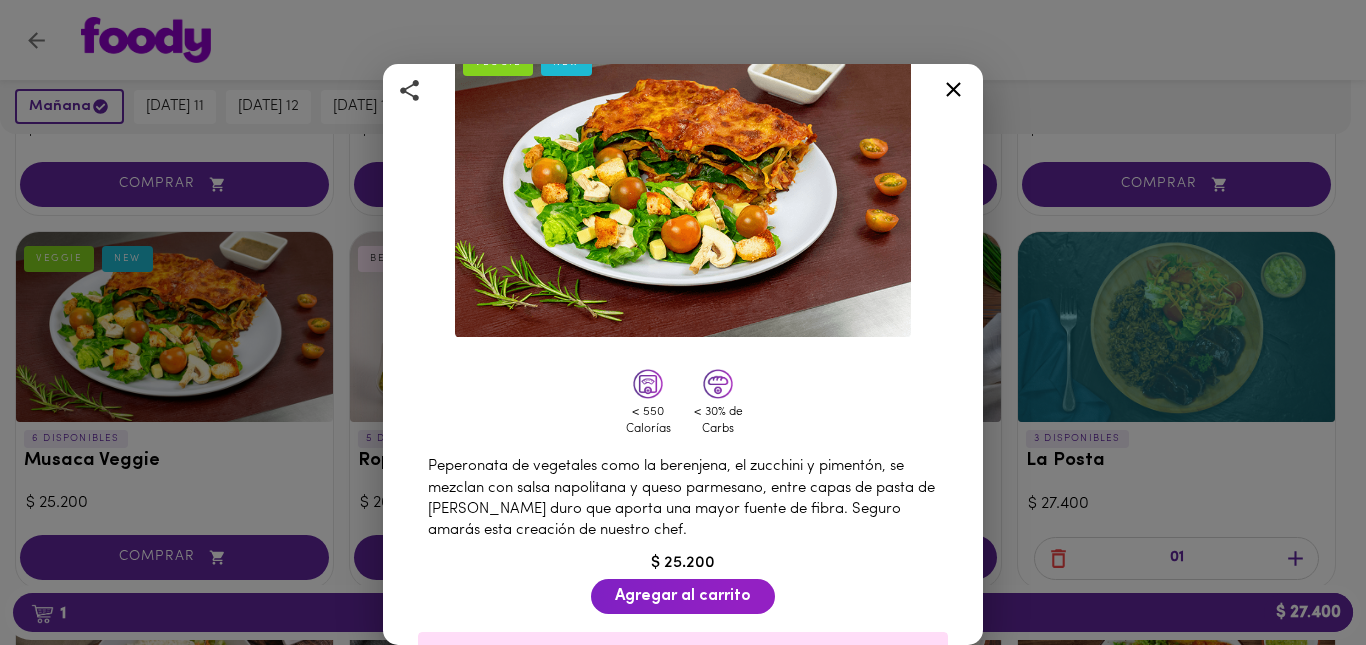 click 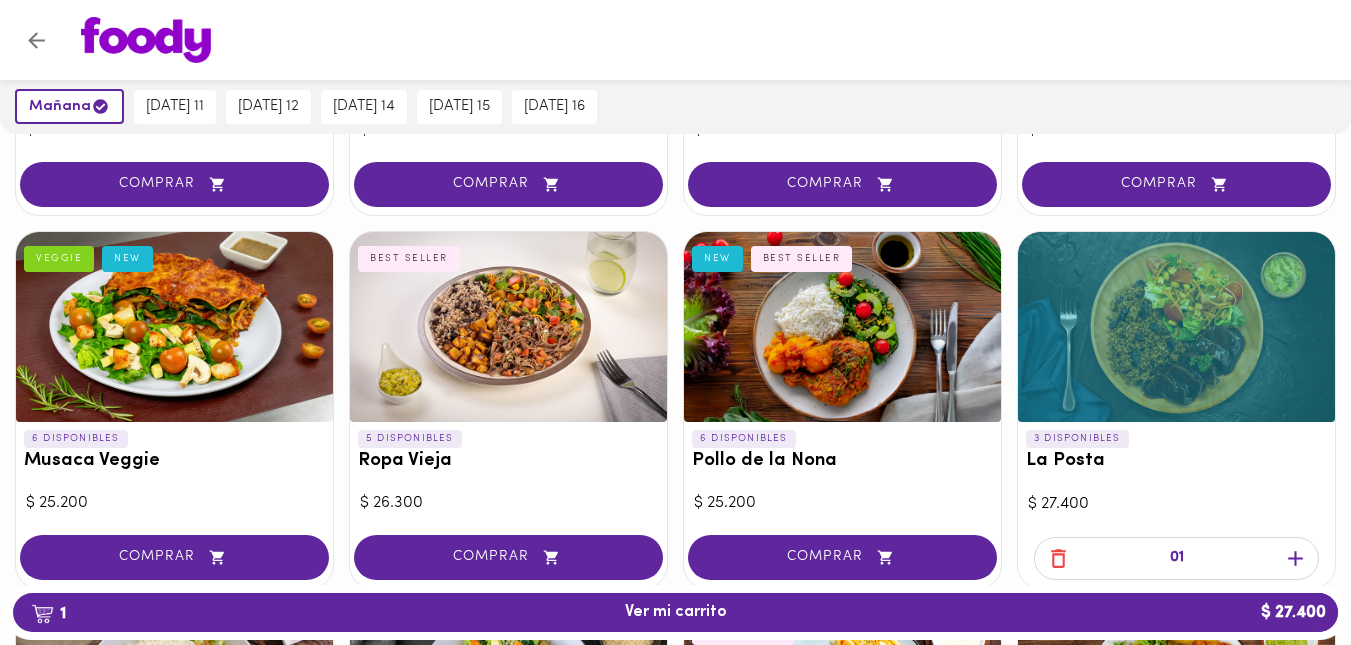 click at bounding box center [508, 327] 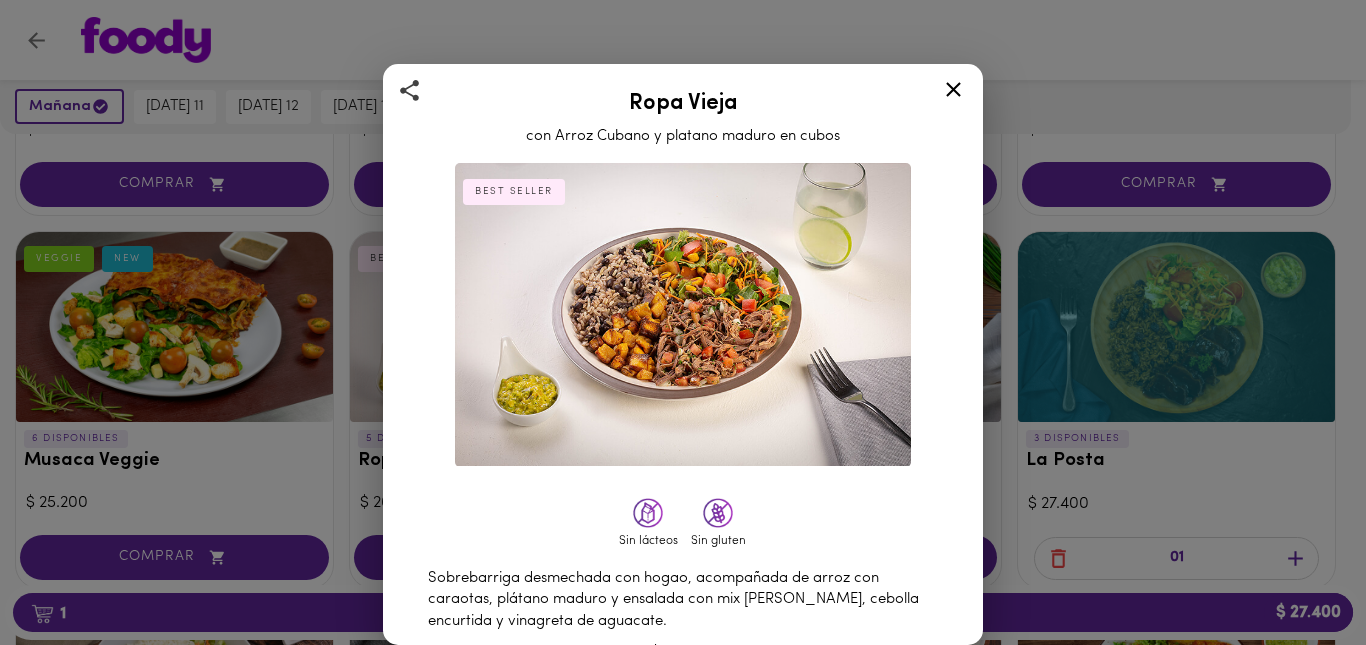 scroll, scrollTop: 160, scrollLeft: 0, axis: vertical 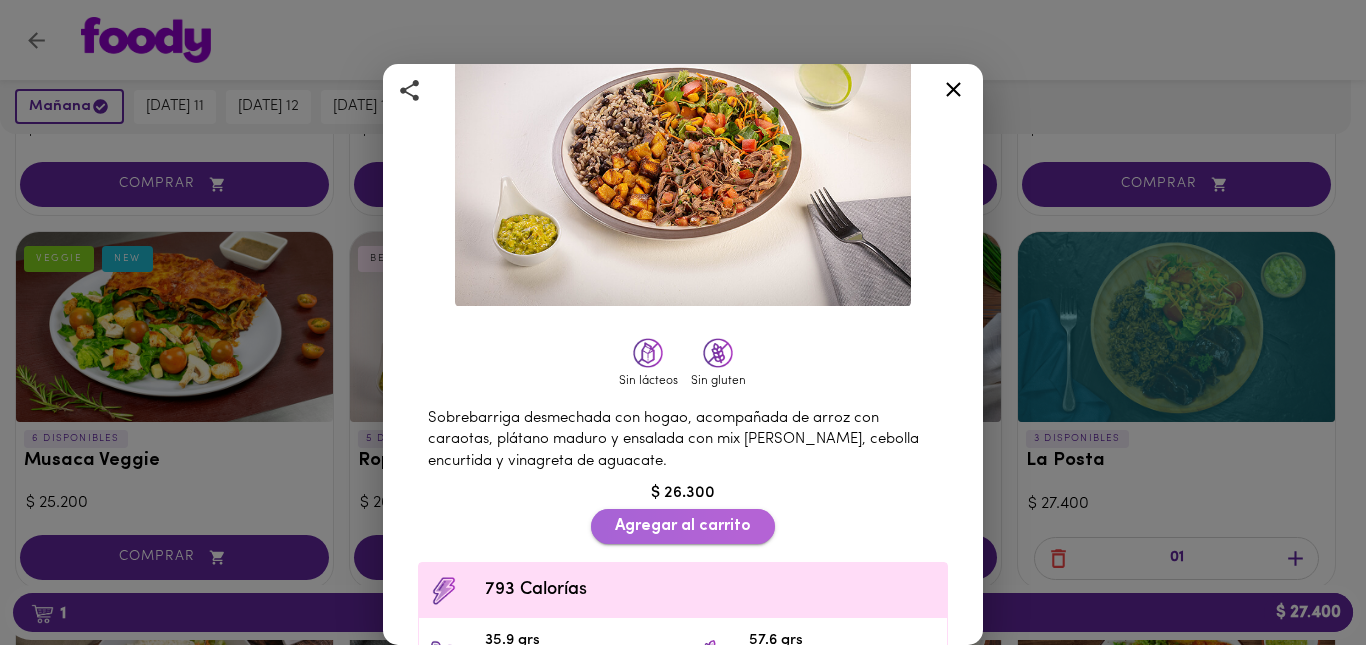 click on "Agregar al carrito" at bounding box center [683, 526] 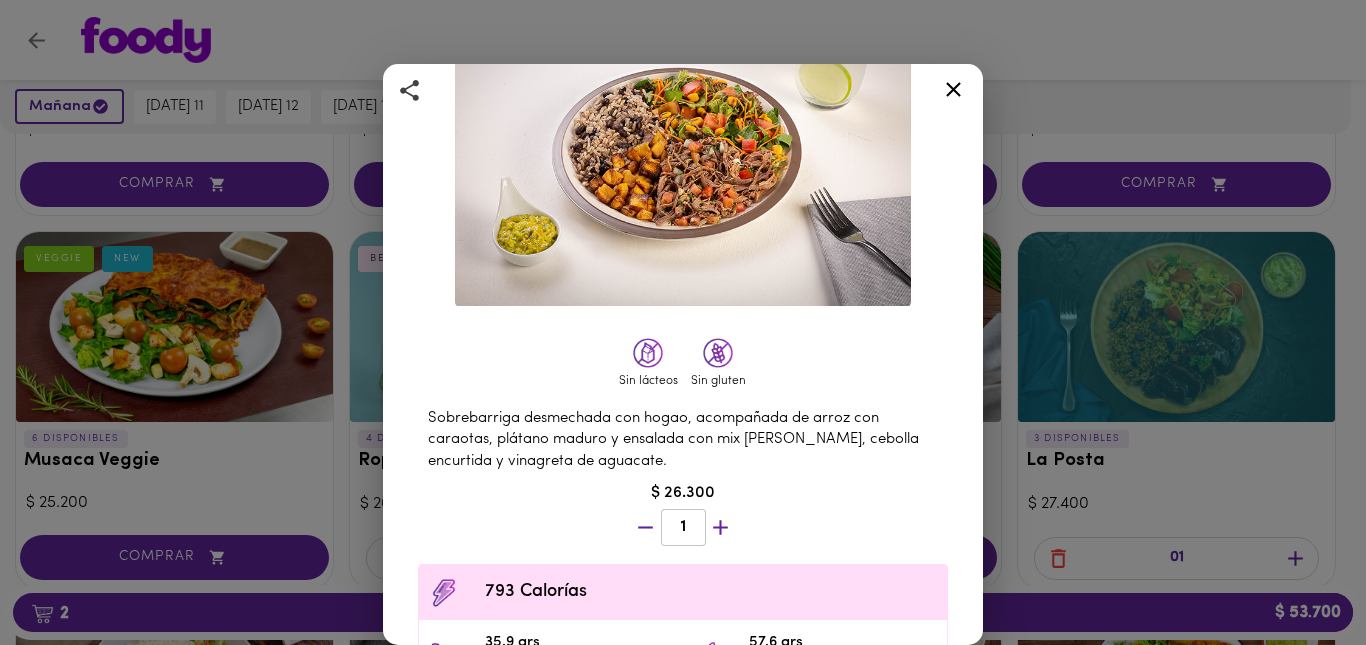 click 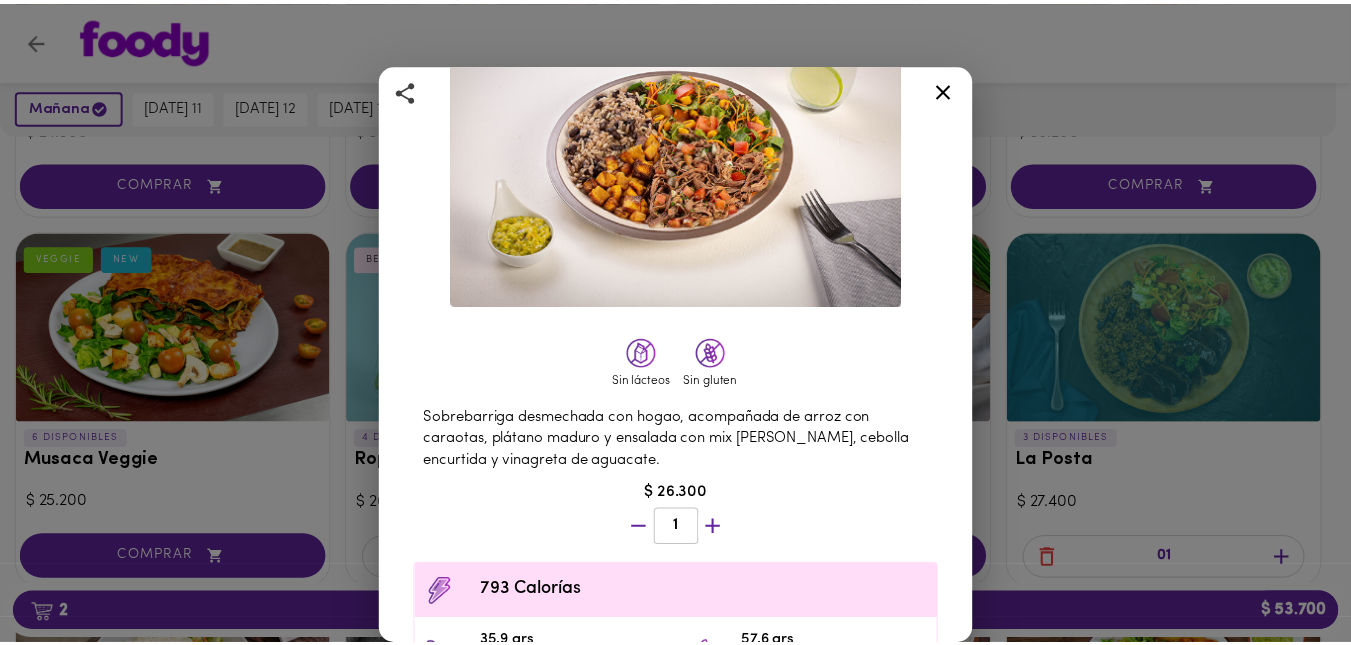 scroll, scrollTop: 0, scrollLeft: 0, axis: both 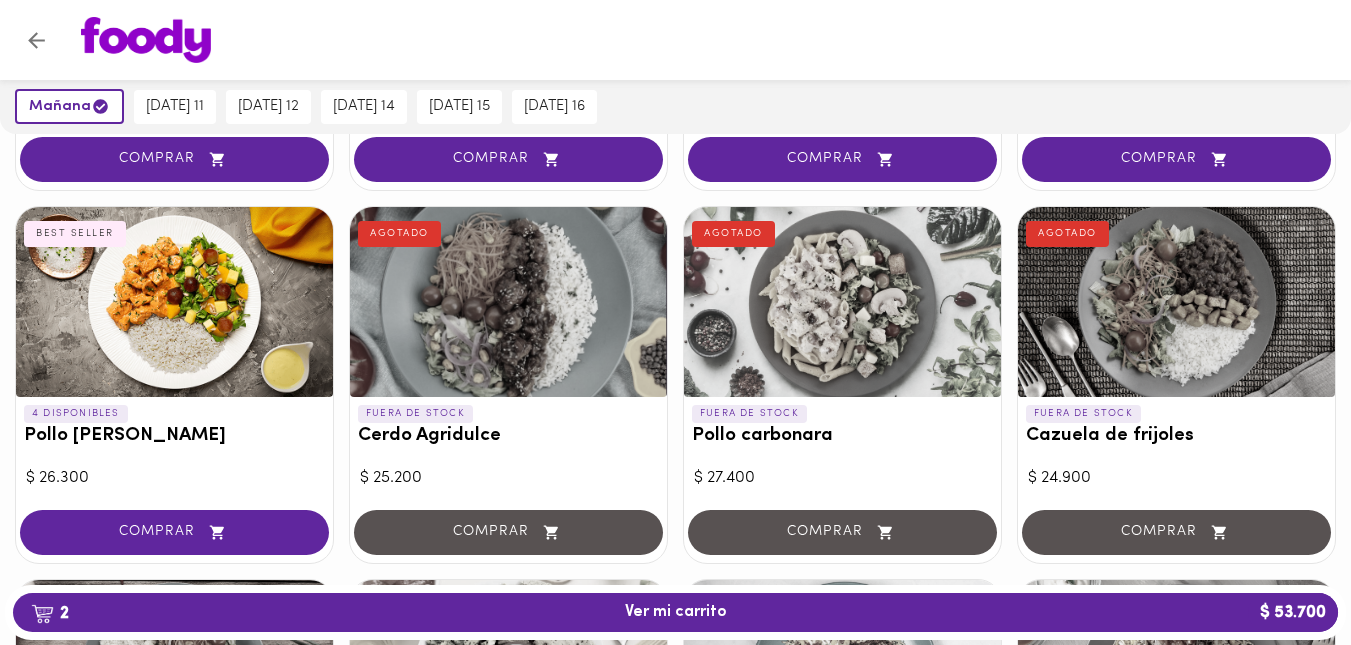 click at bounding box center [174, 302] 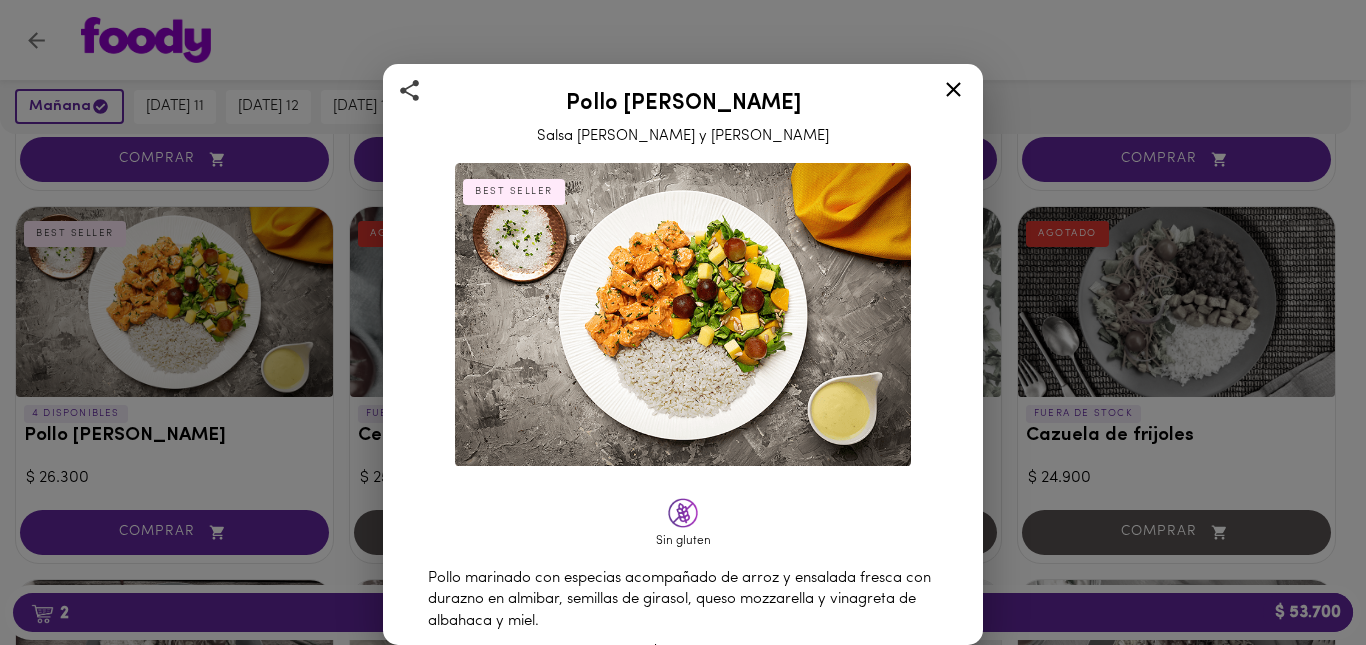 click 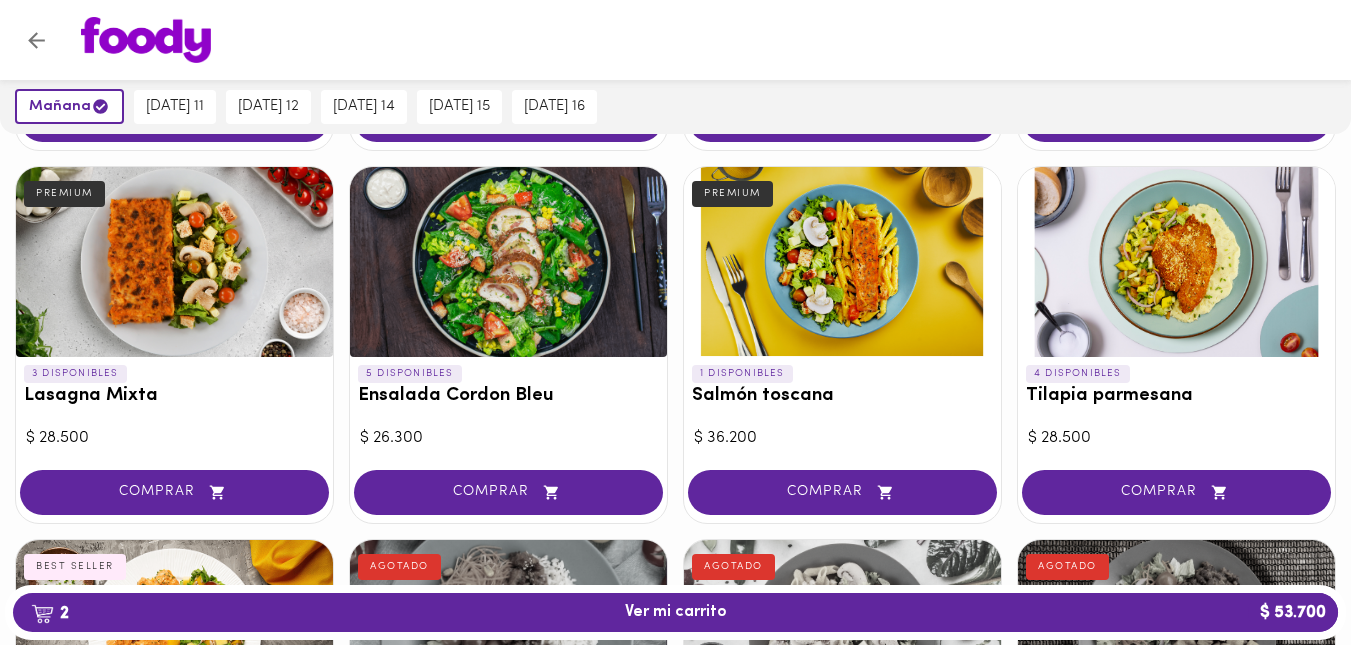 scroll, scrollTop: 1233, scrollLeft: 0, axis: vertical 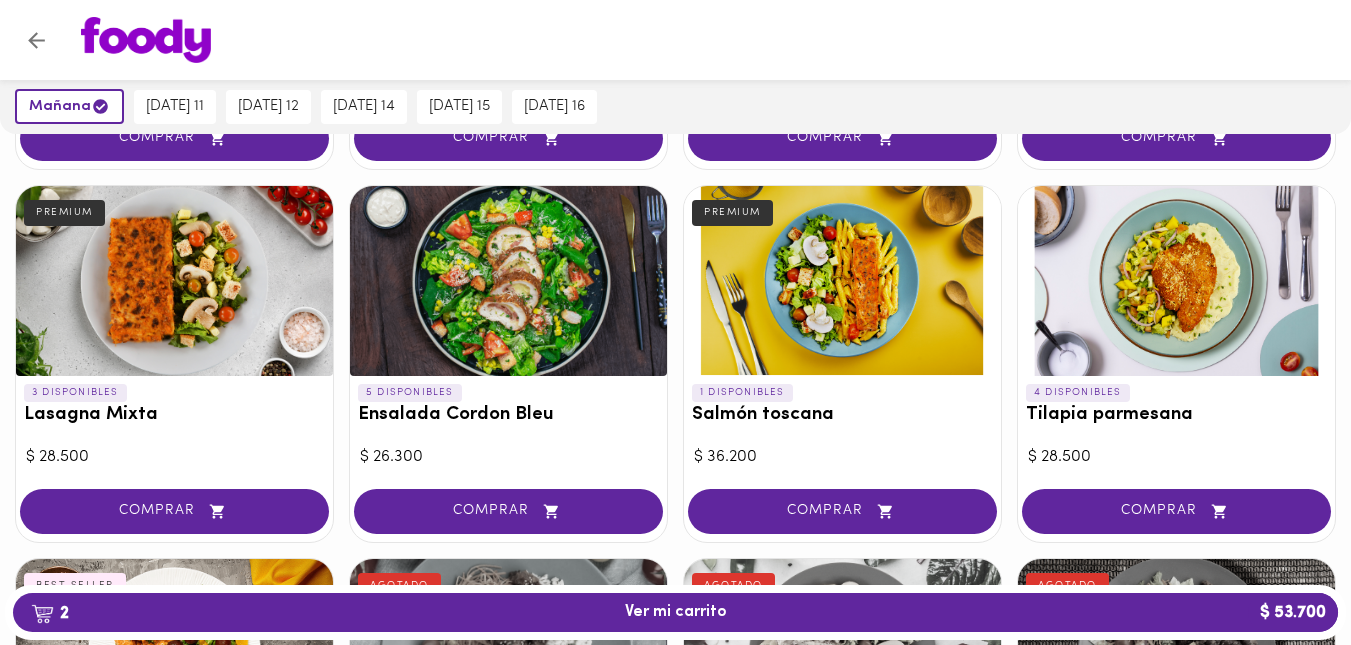 click at bounding box center [842, 281] 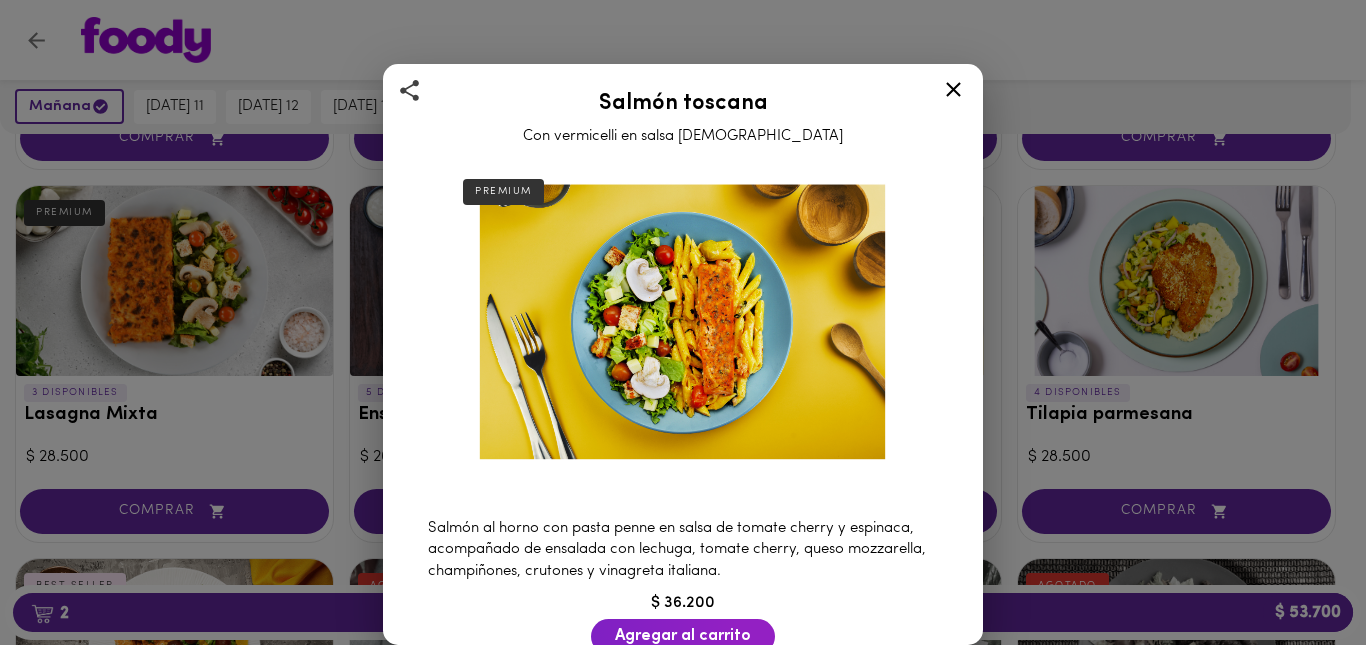 click 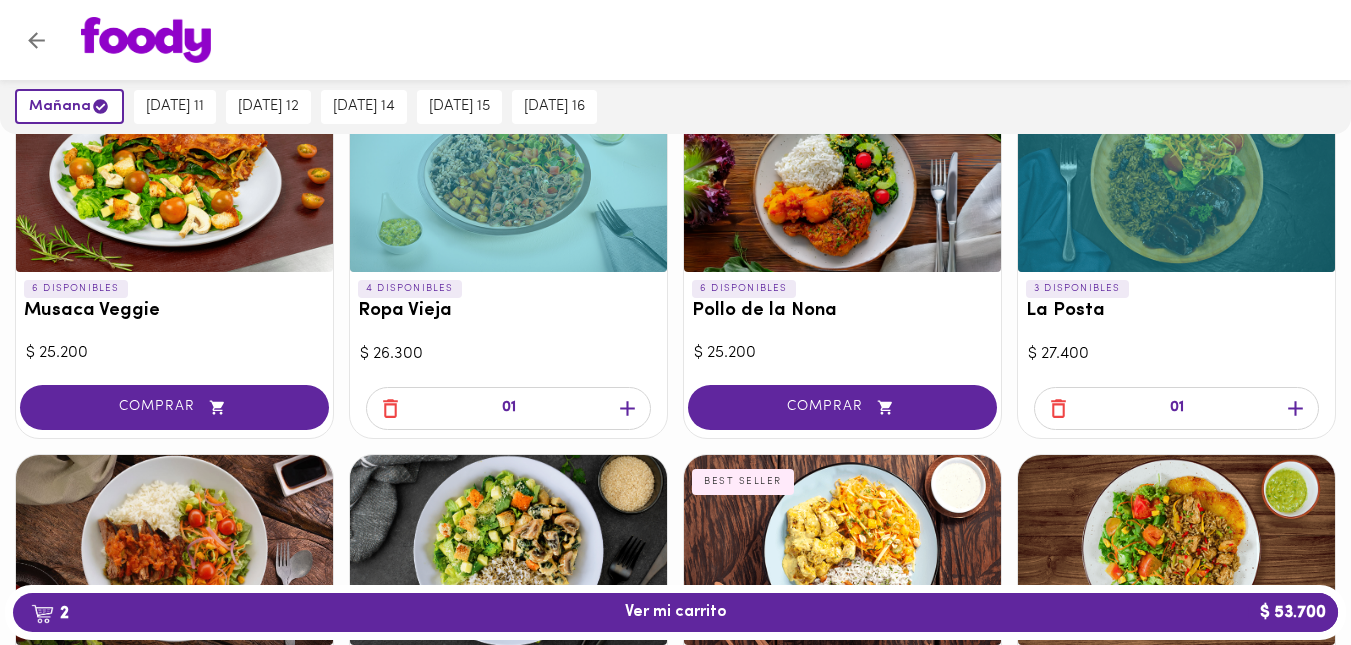 scroll, scrollTop: 581, scrollLeft: 0, axis: vertical 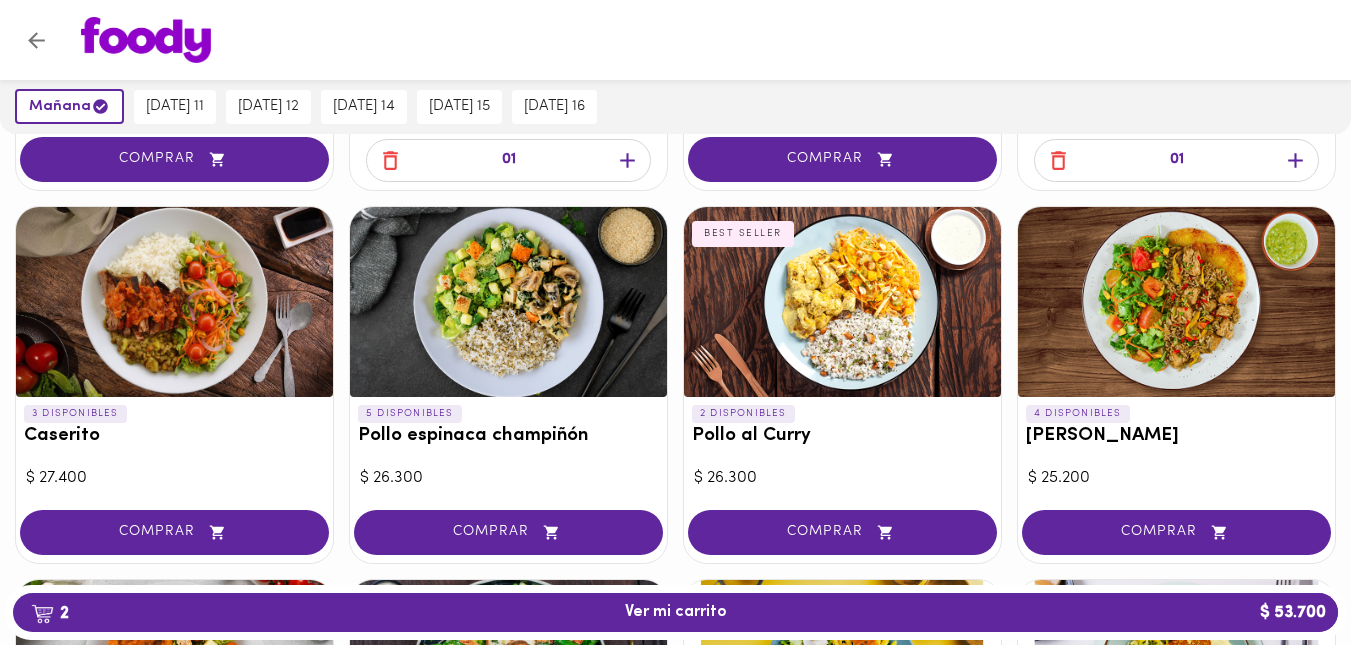 click at bounding box center (174, 302) 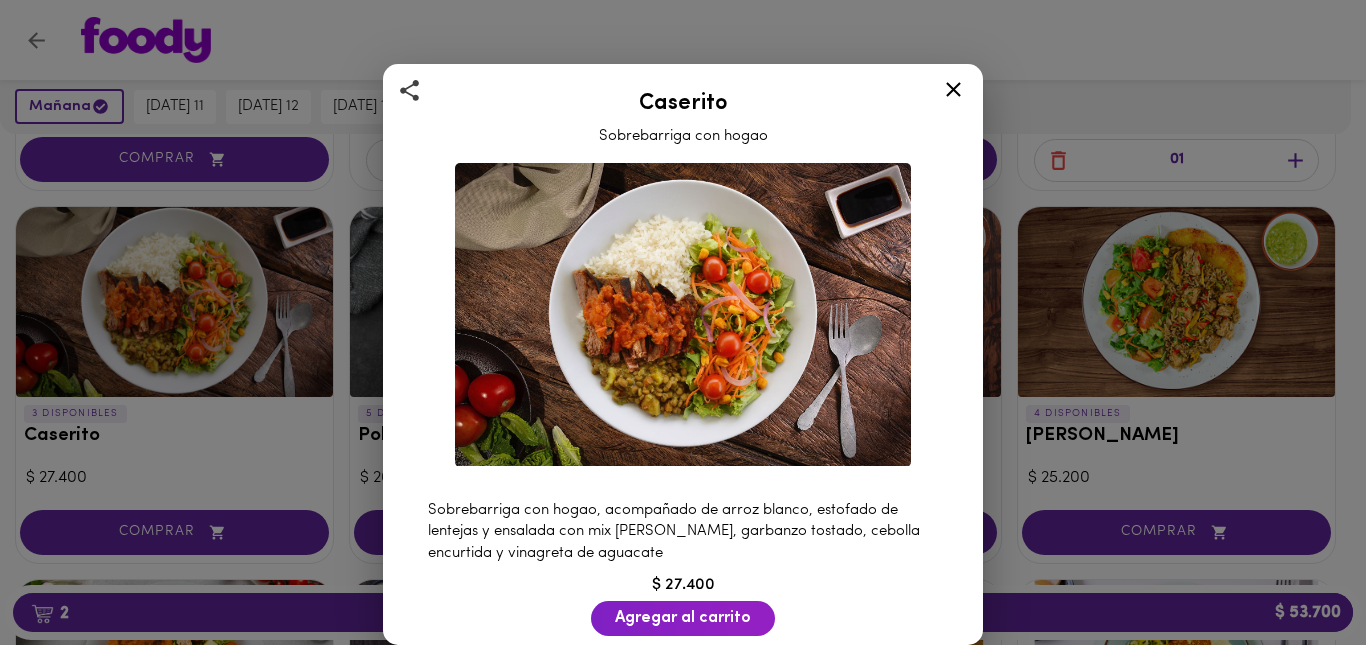 click 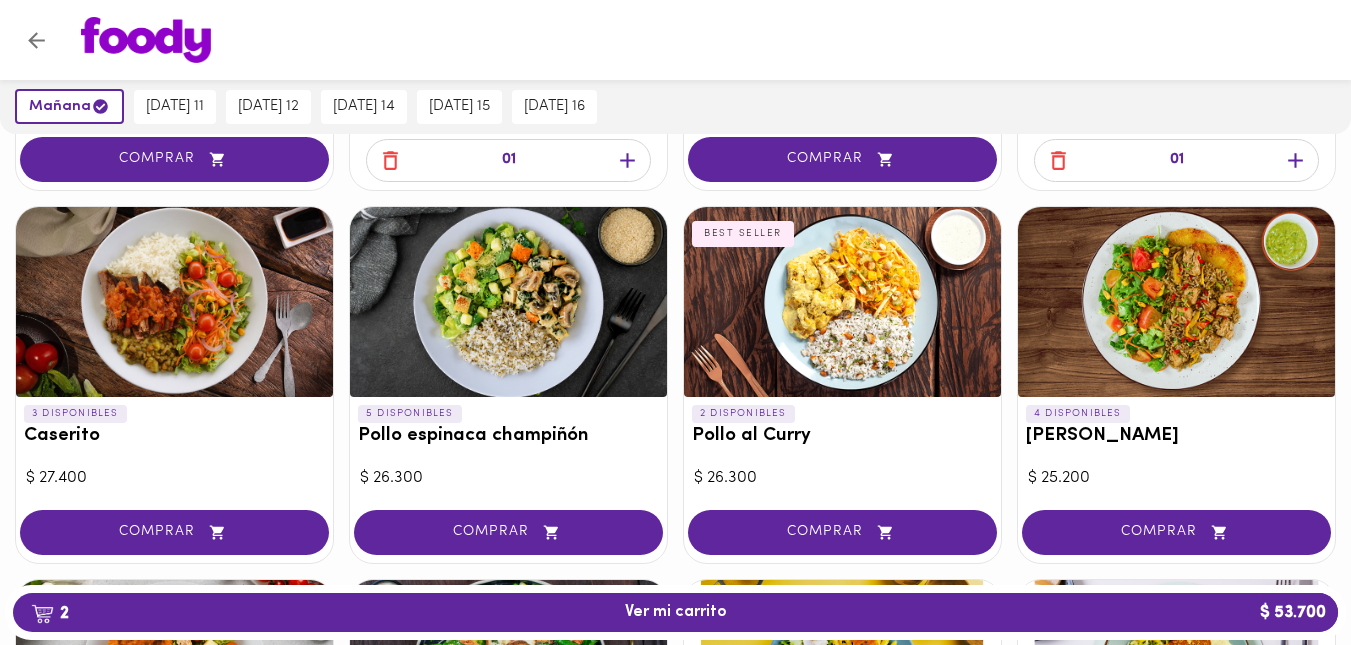 click at bounding box center [508, 302] 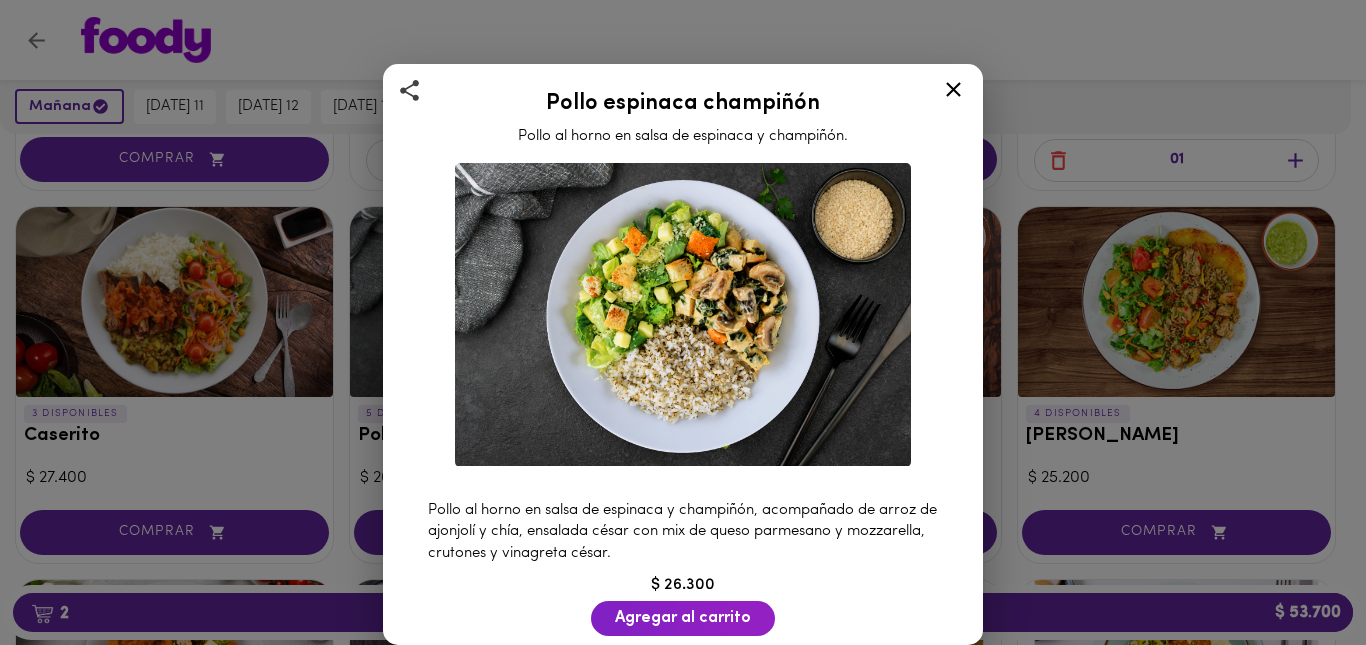 click 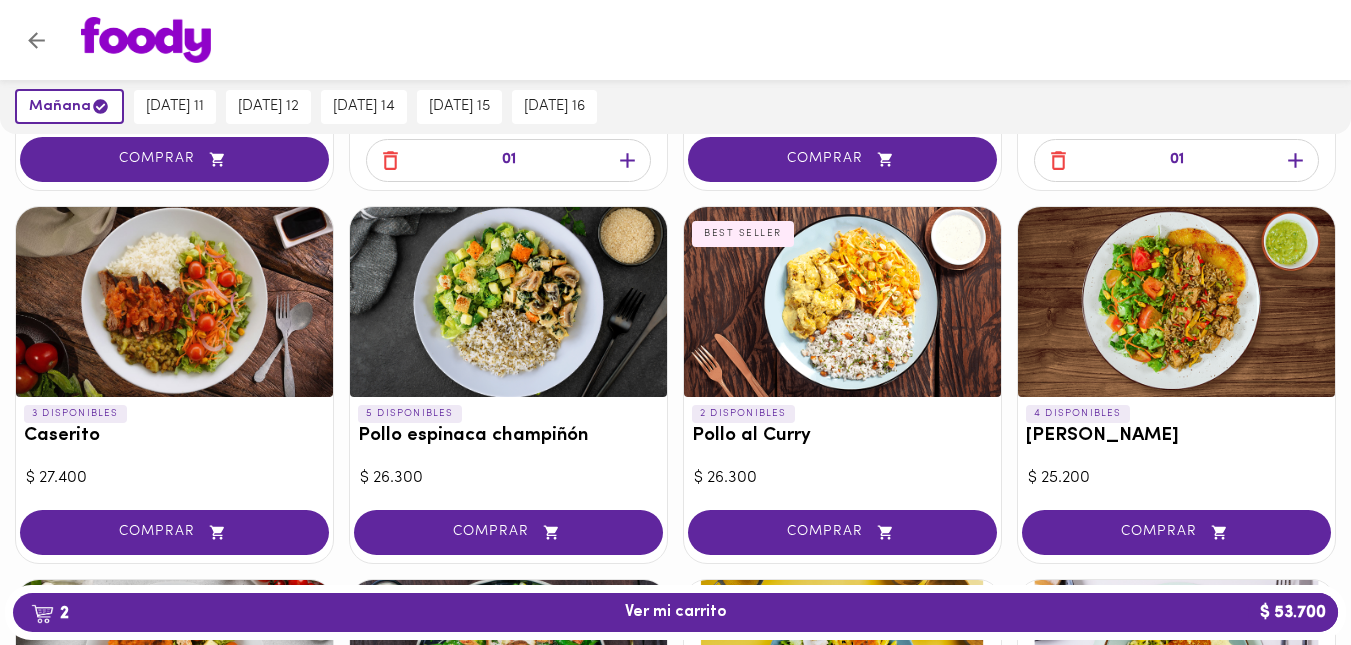click at bounding box center [1176, 302] 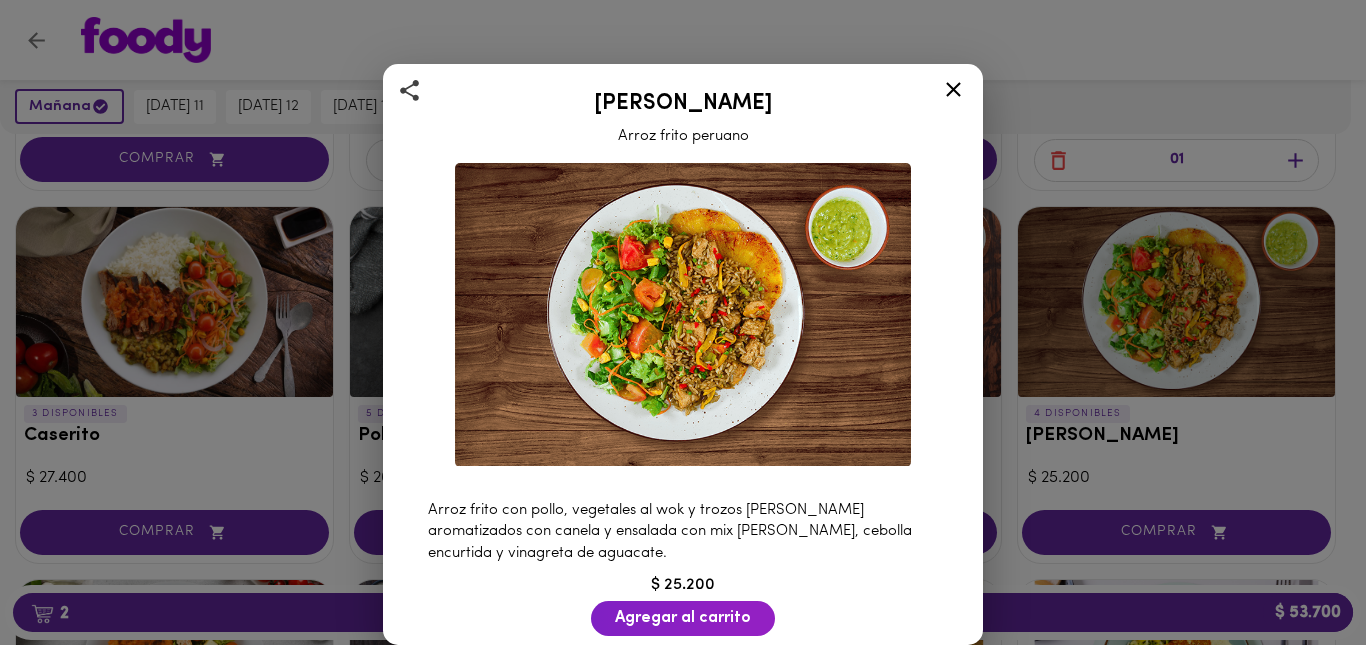 click 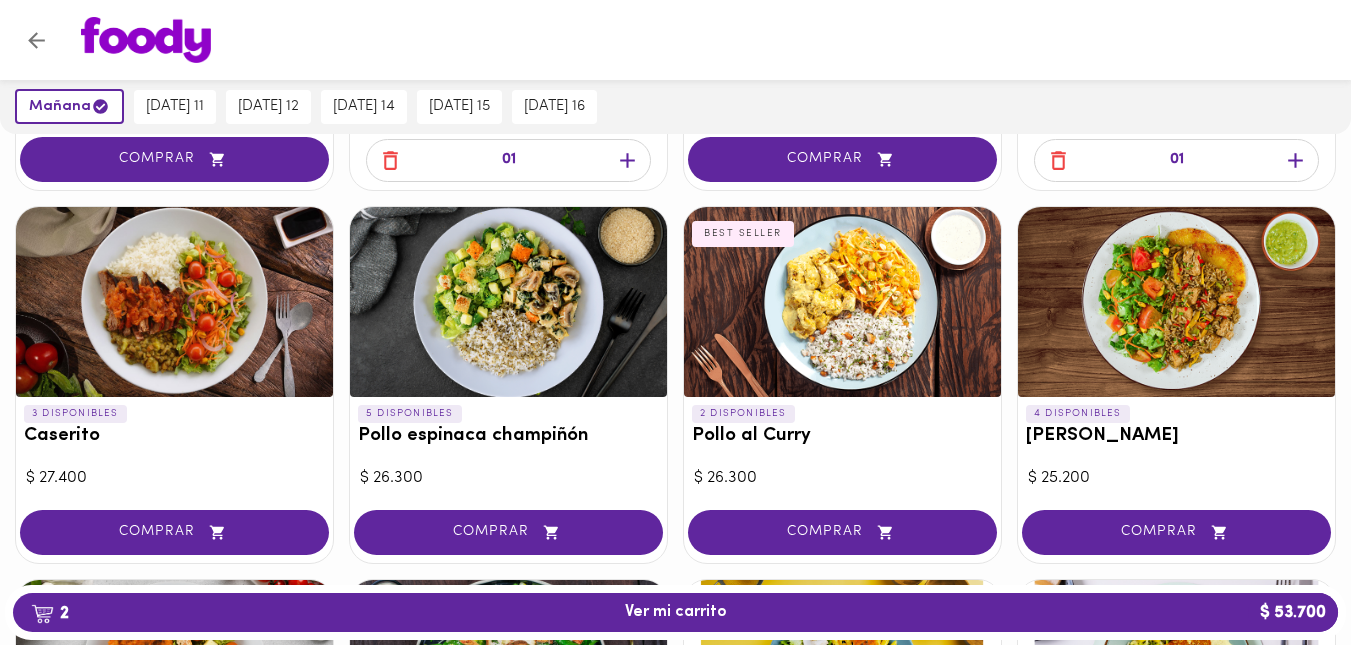 click at bounding box center (842, 302) 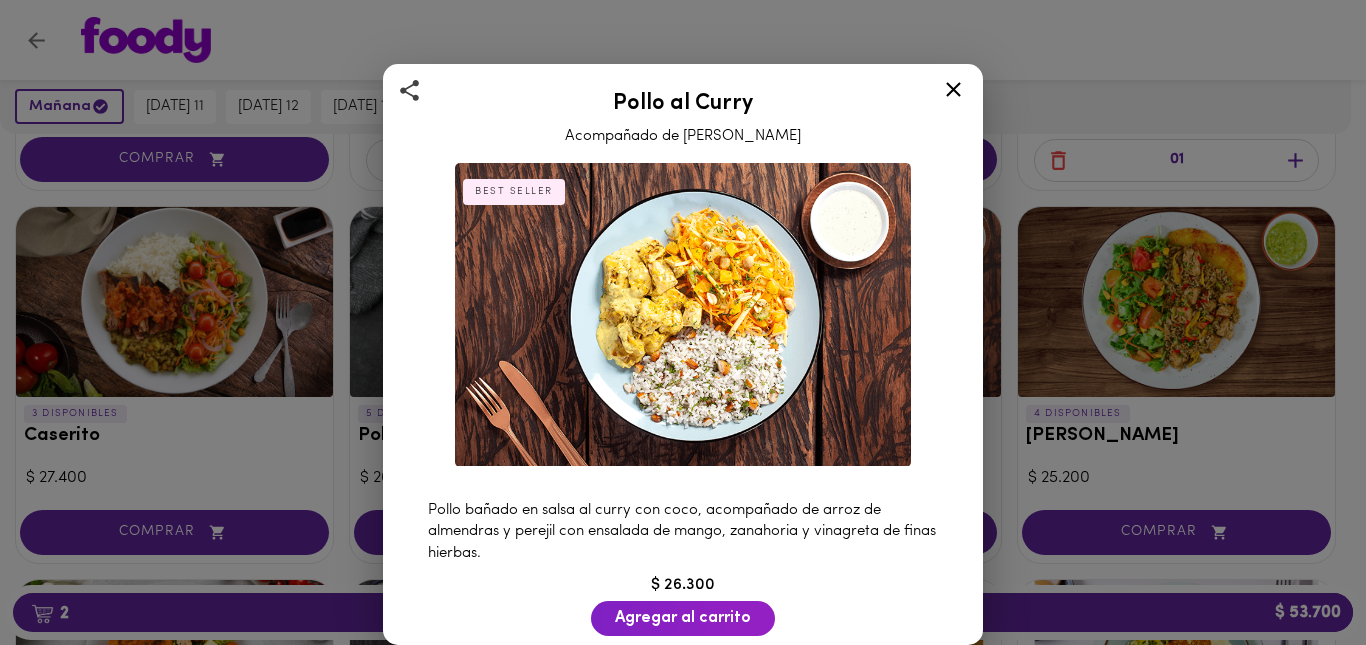 click 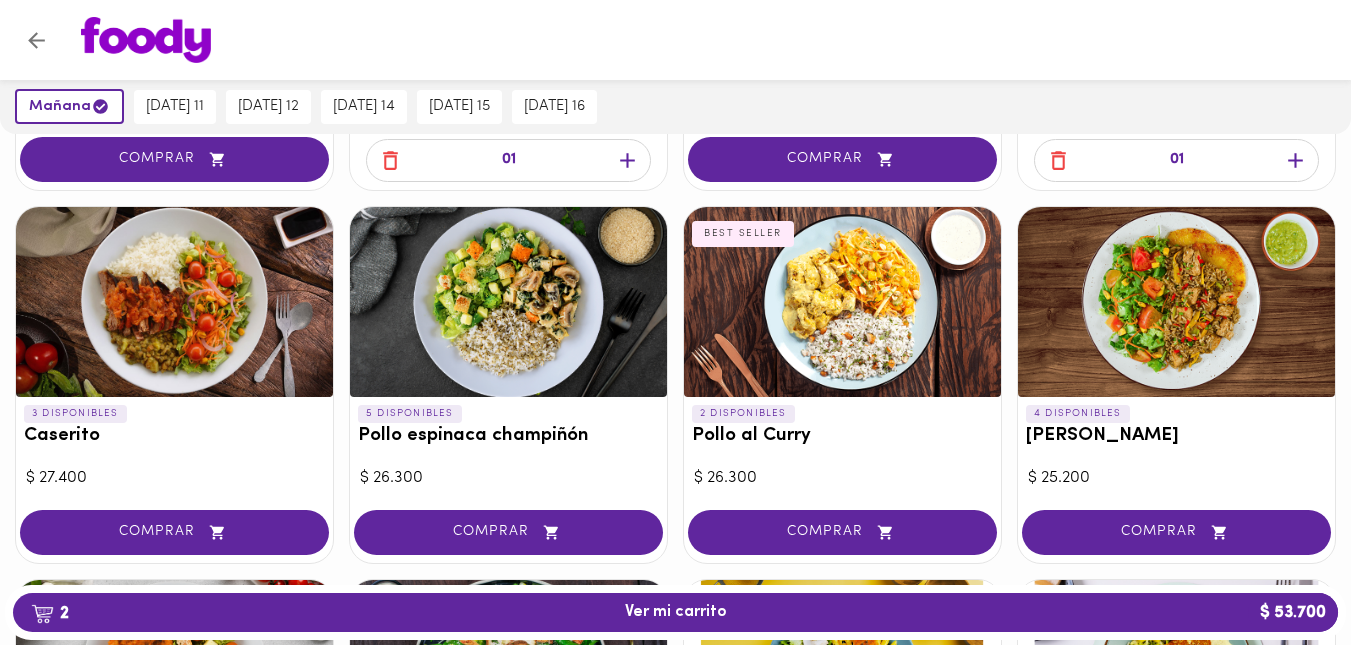 scroll, scrollTop: 1228, scrollLeft: 0, axis: vertical 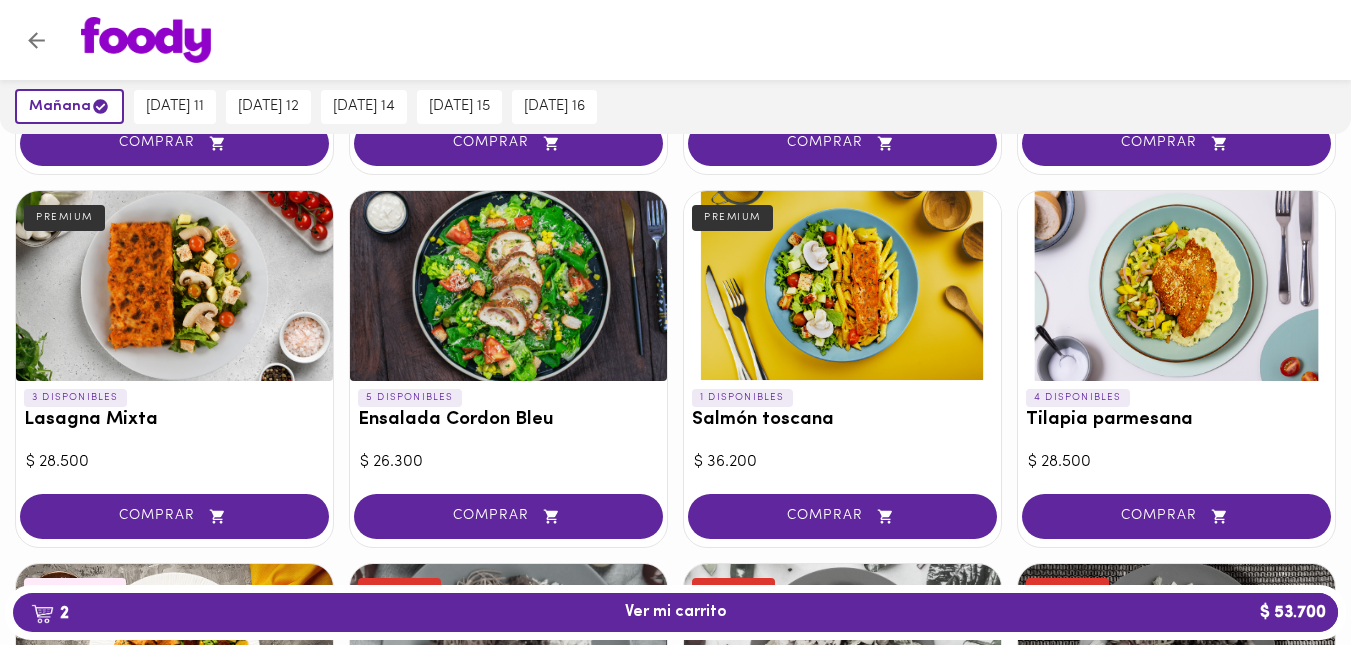 click at bounding box center (508, 286) 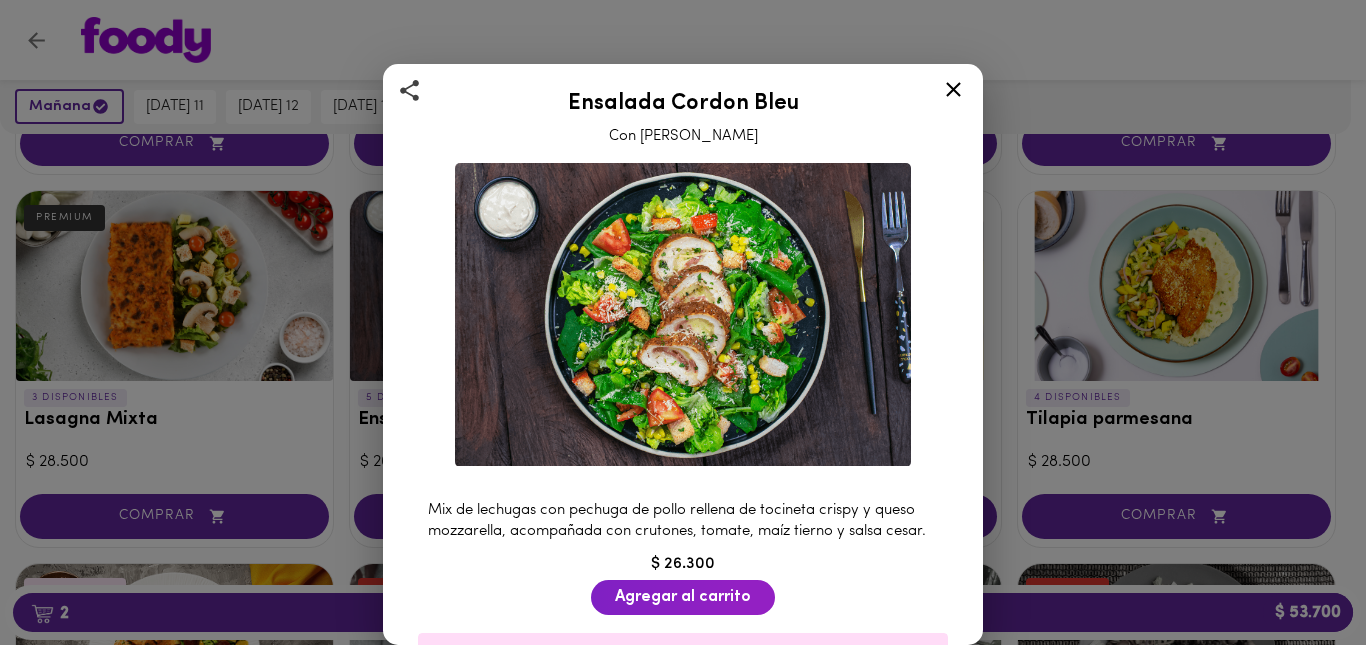 click 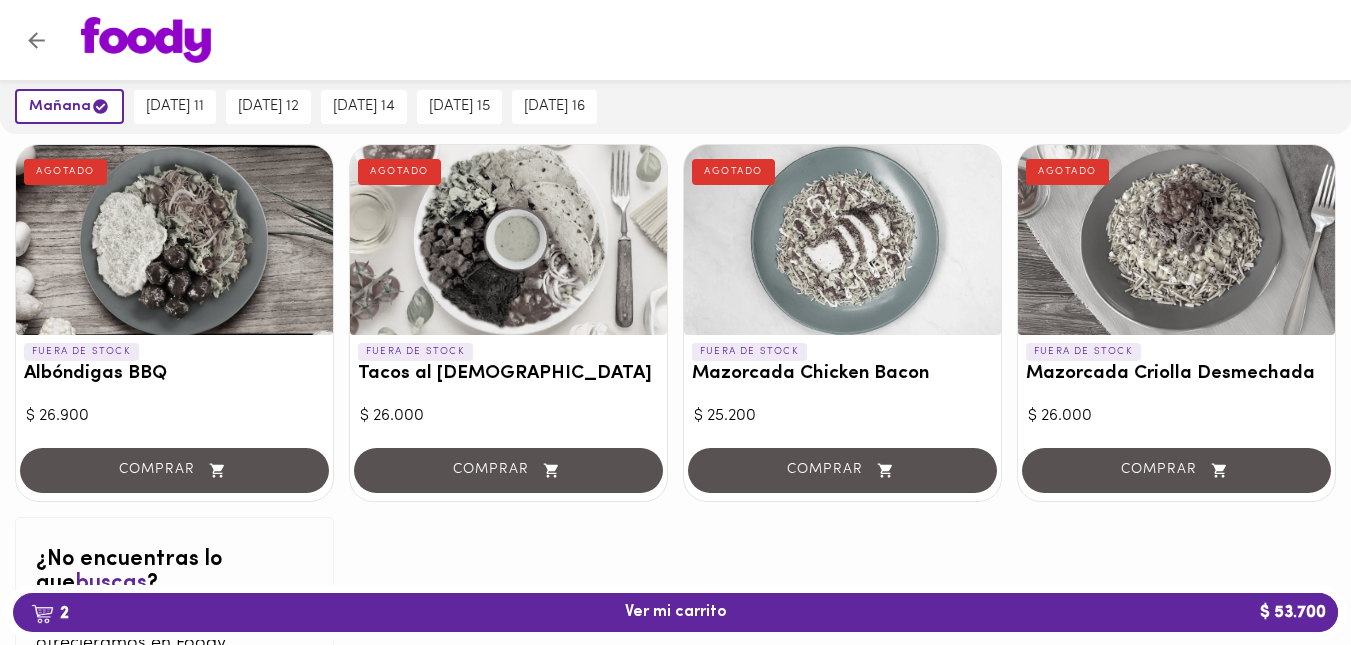 scroll, scrollTop: 2208, scrollLeft: 0, axis: vertical 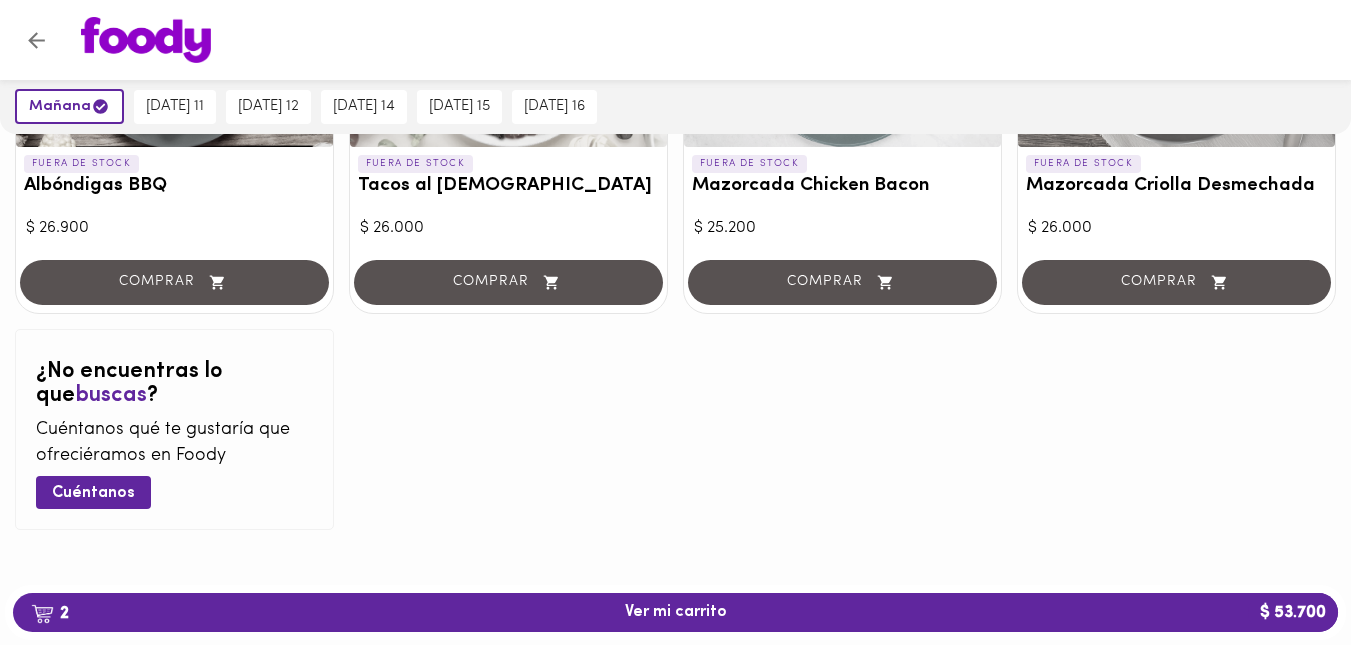 click on "1 DISPONIBLES Arroz Terra NEW VEGGIE $ 24.900 COMPRAR 5 DISPONIBLES Lomo al Vino PREMIUM $ 38.400 COMPRAR 3 DISPONIBLES Bowl de Lechona PREMIUM $ 31.800 COMPRAR 4 DISPONIBLES Lomo saltado NEW PREMIUM $ 36.200 COMPRAR 6 DISPONIBLES Musaca Veggie VEGGIE NEW $ 25.200 COMPRAR 4 DISPONIBLES Ropa Vieja BEST SELLER $ 26.300 01 6 DISPONIBLES Pollo de la Nona NEW BEST SELLER $ 25.200 COMPRAR 3 DISPONIBLES La Posta $ 27.400 01 3 DISPONIBLES Caserito  $ 27.400 COMPRAR 5 DISPONIBLES Pollo espinaca champiñón  $ 26.300 COMPRAR 2 DISPONIBLES Pollo al Curry BEST SELLER $ 26.300 COMPRAR 4 DISPONIBLES Arroz chaufa $ 25.200 COMPRAR 3 DISPONIBLES Lasagna Mixta PREMIUM $ 28.500 COMPRAR 5 DISPONIBLES Ensalada Cordon Bleu $ 26.300 COMPRAR 1 DISPONIBLES Salmón toscana PREMIUM $ 36.200 COMPRAR 4 DISPONIBLES Tilapia parmesana $ 28.500 COMPRAR 4 DISPONIBLES Pollo Tikka Massala BEST SELLER $ 26.300 COMPRAR FUERA DE STOCK Cerdo Agridulce AGOTADO $ 25.200 COMPRAR FUERA DE STOCK Pollo carbonara AGOTADO $ 27.400 COMPRAR FUERA DE STOCK ?" at bounding box center (675, -691) 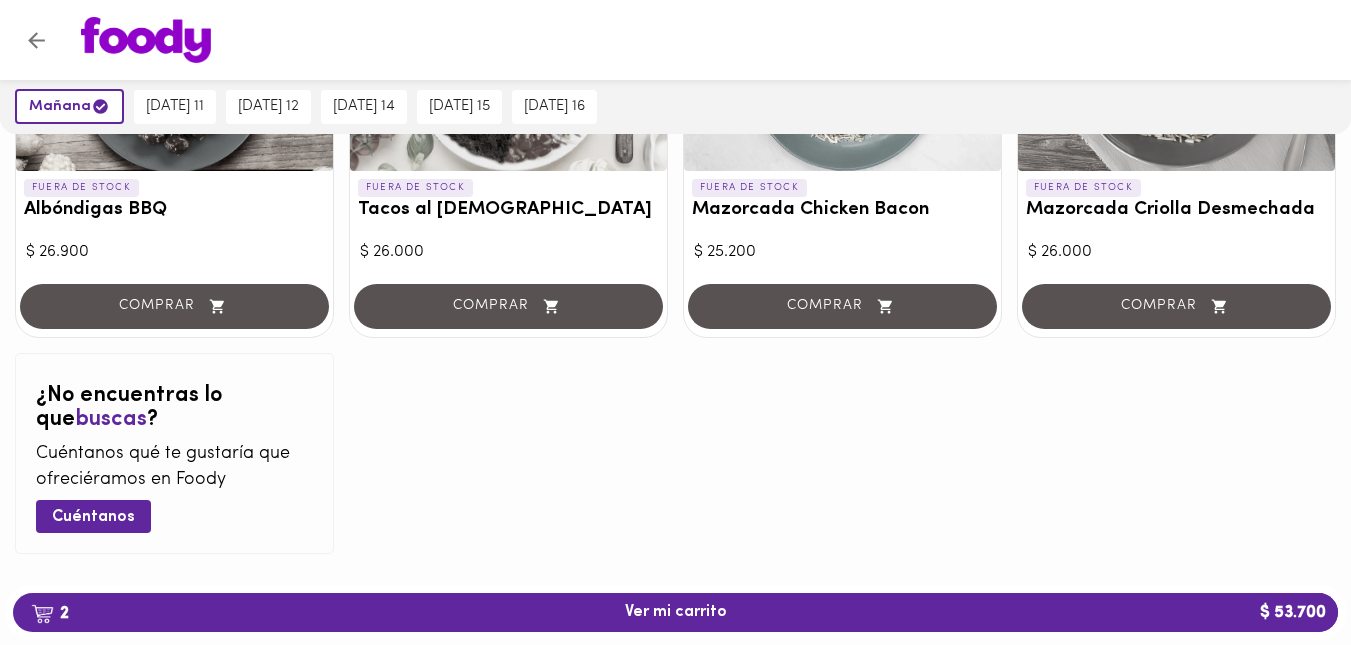 scroll, scrollTop: 1620, scrollLeft: 0, axis: vertical 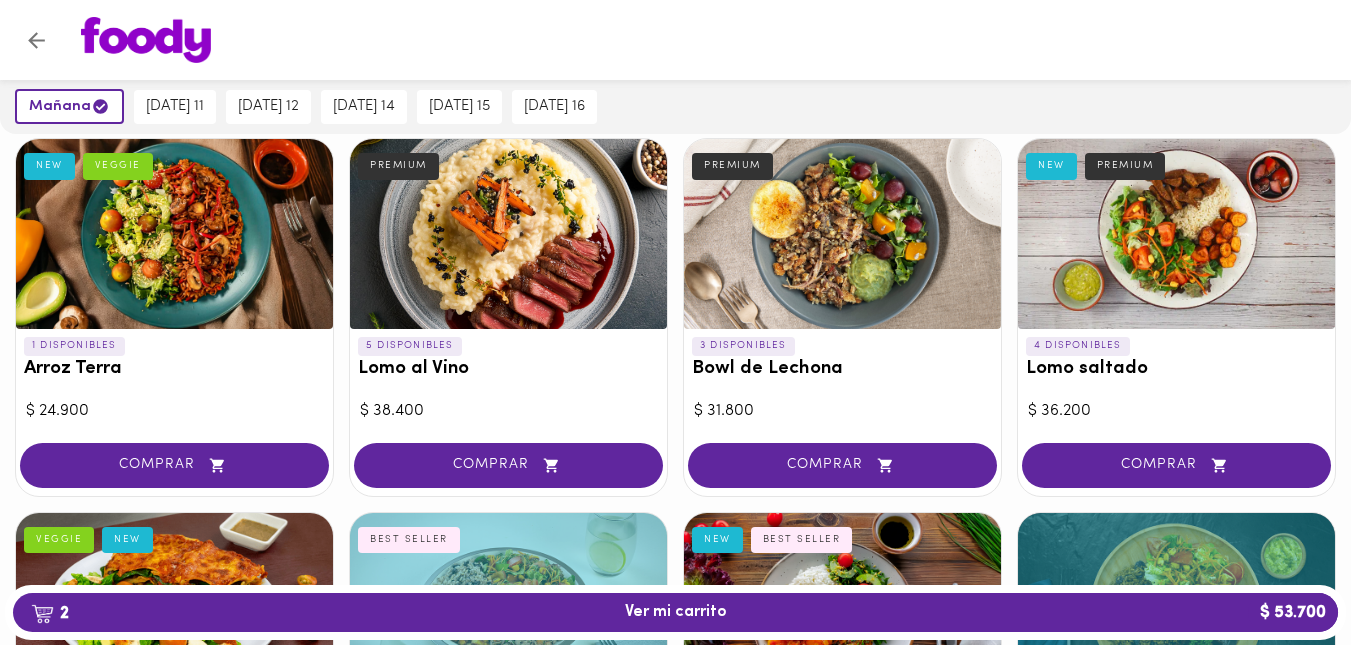 click at bounding box center (1176, 234) 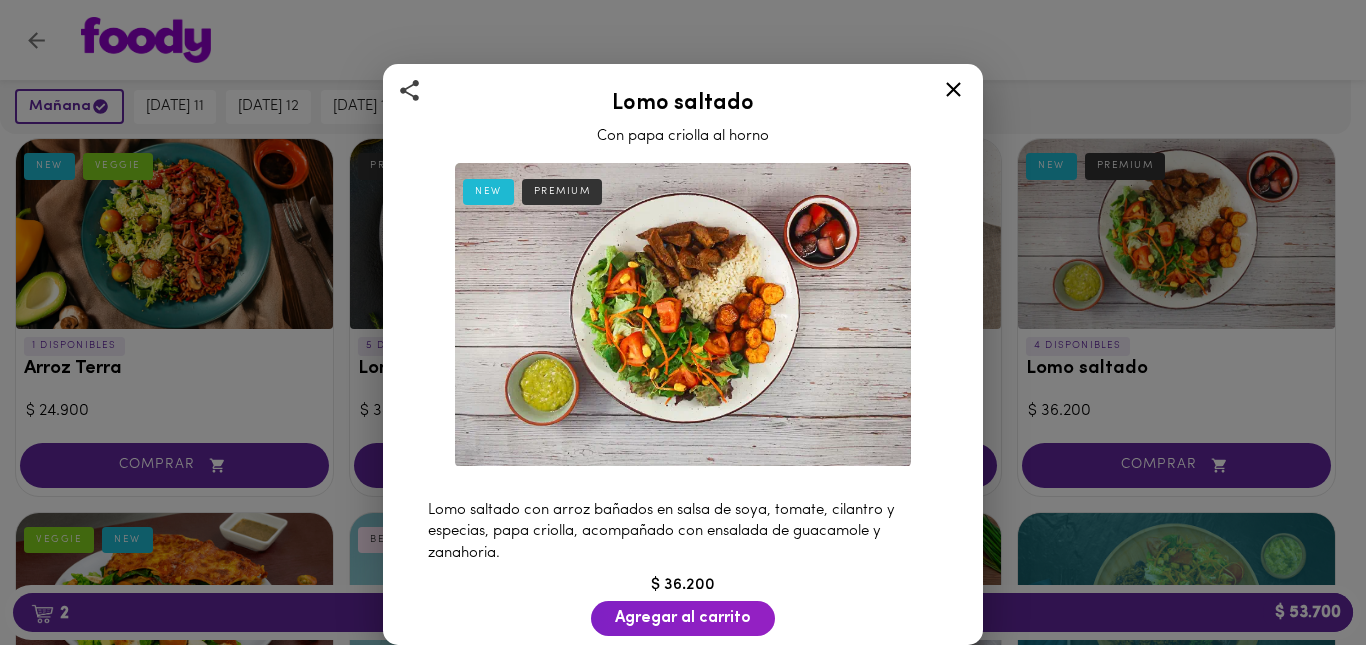 click 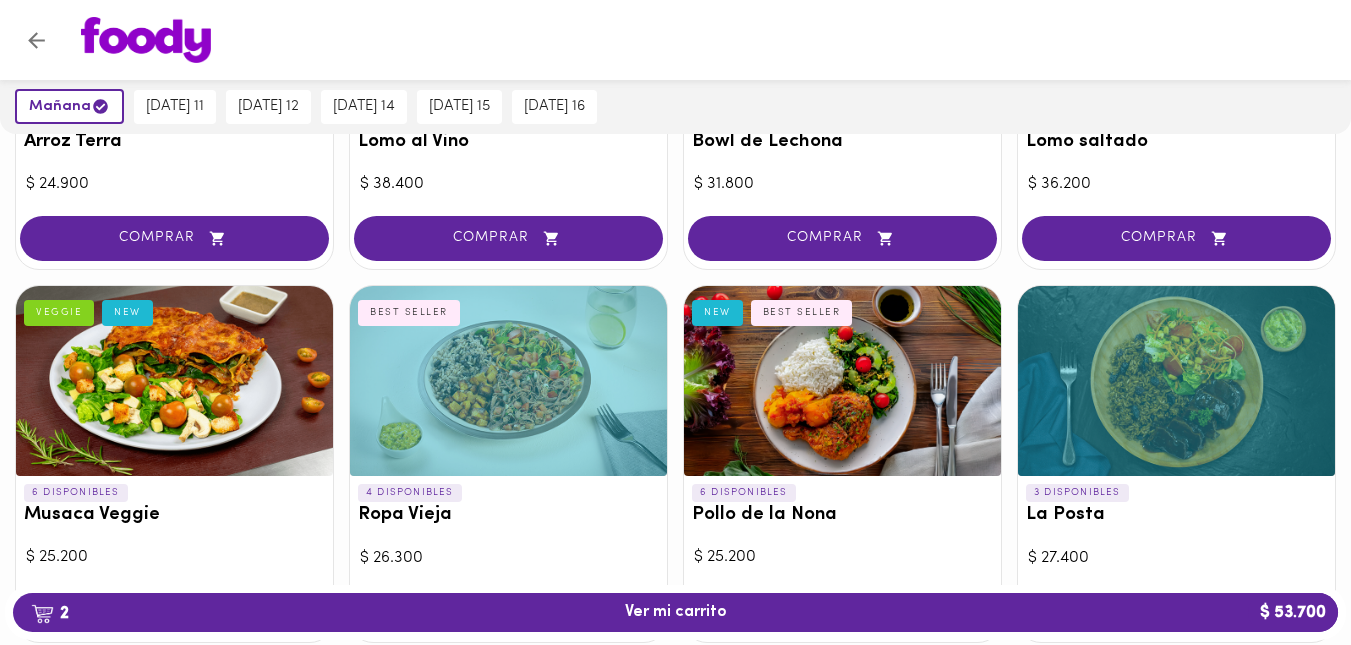 scroll, scrollTop: 454, scrollLeft: 0, axis: vertical 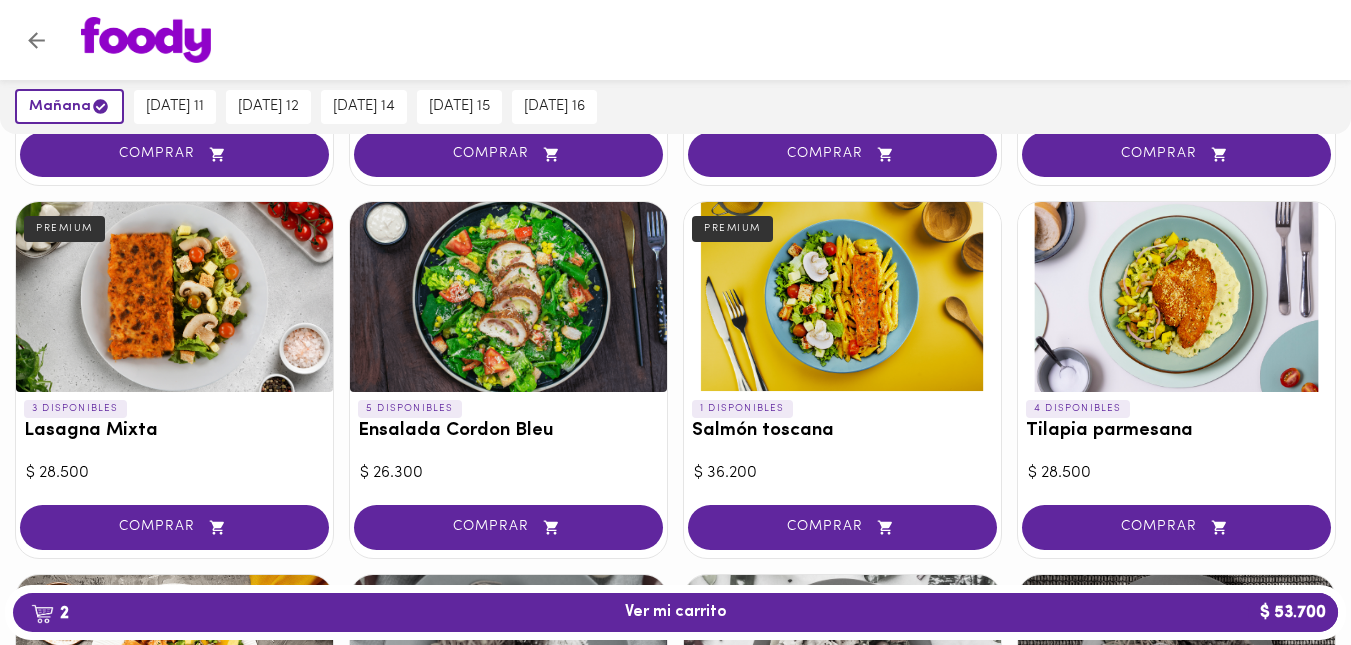 click at bounding box center [1176, 297] 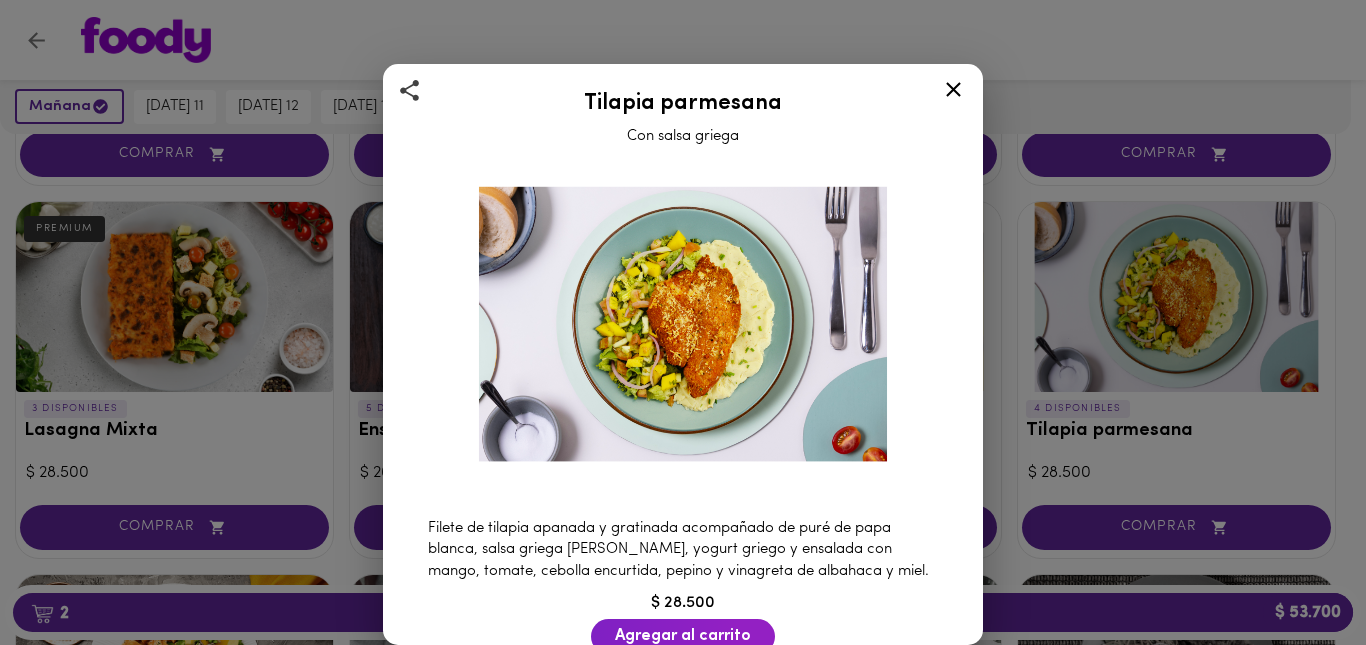click 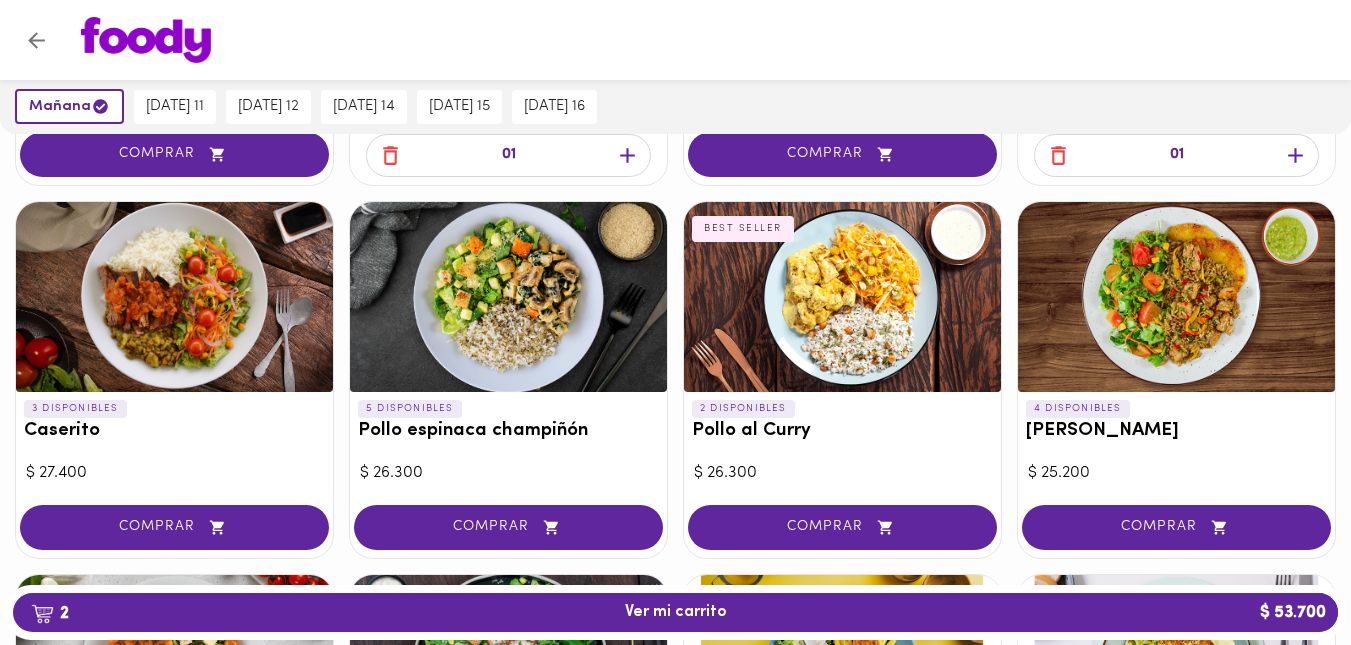 scroll, scrollTop: 797, scrollLeft: 0, axis: vertical 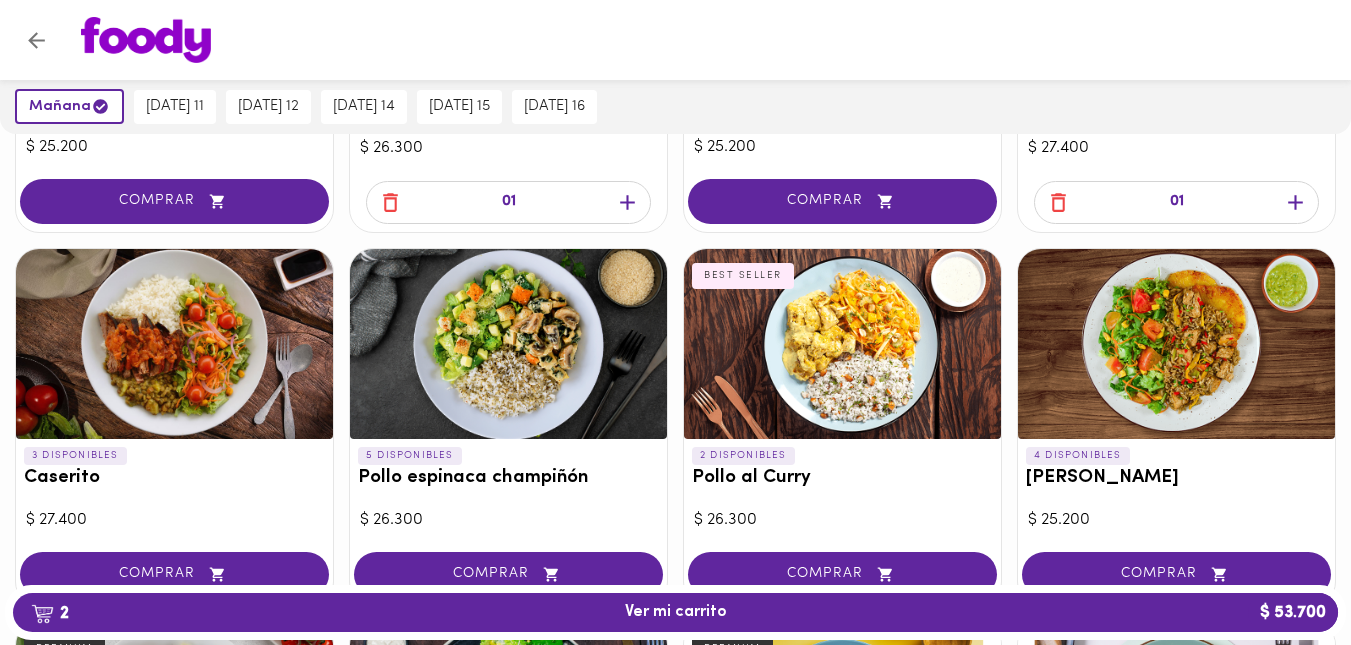click at bounding box center [174, 344] 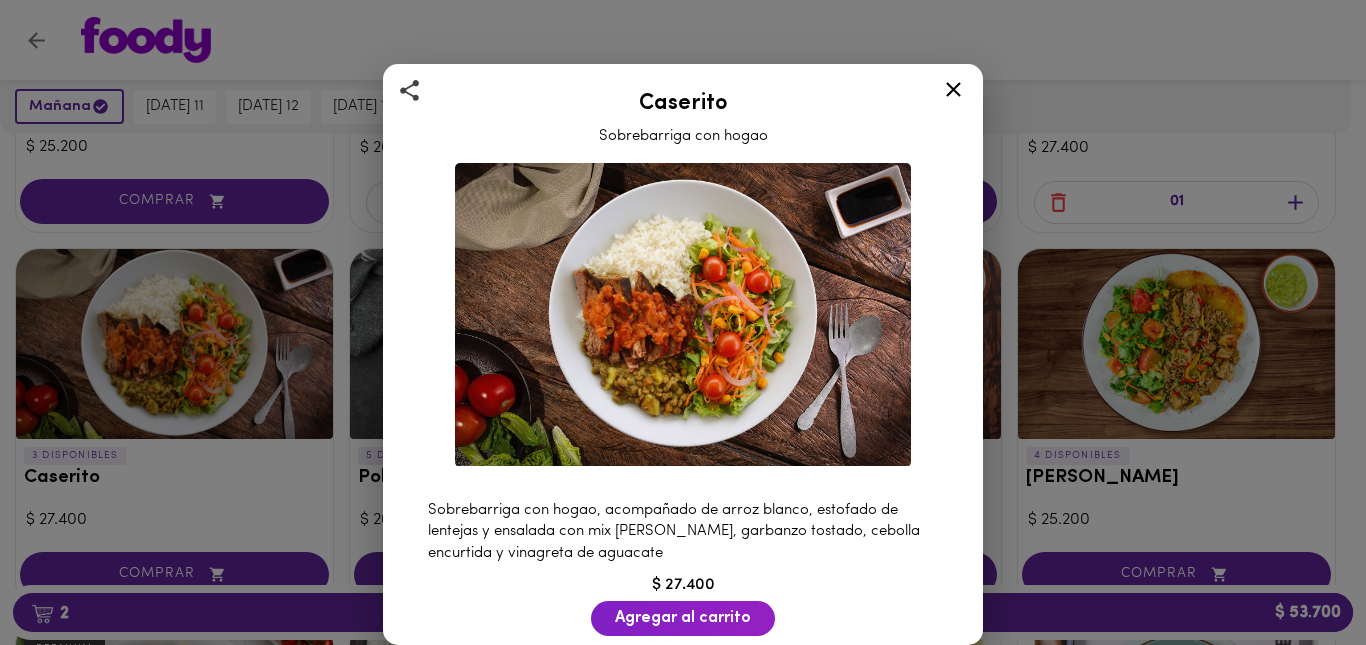 click 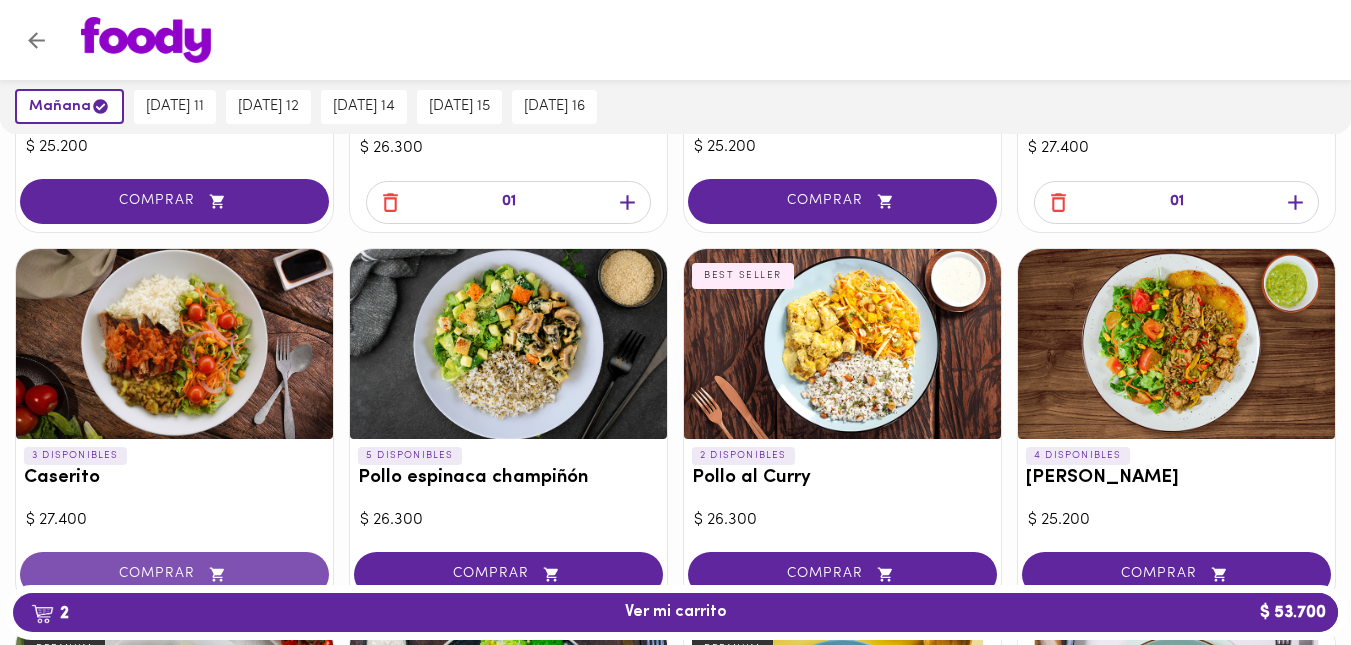 click on "COMPRAR" at bounding box center [174, 574] 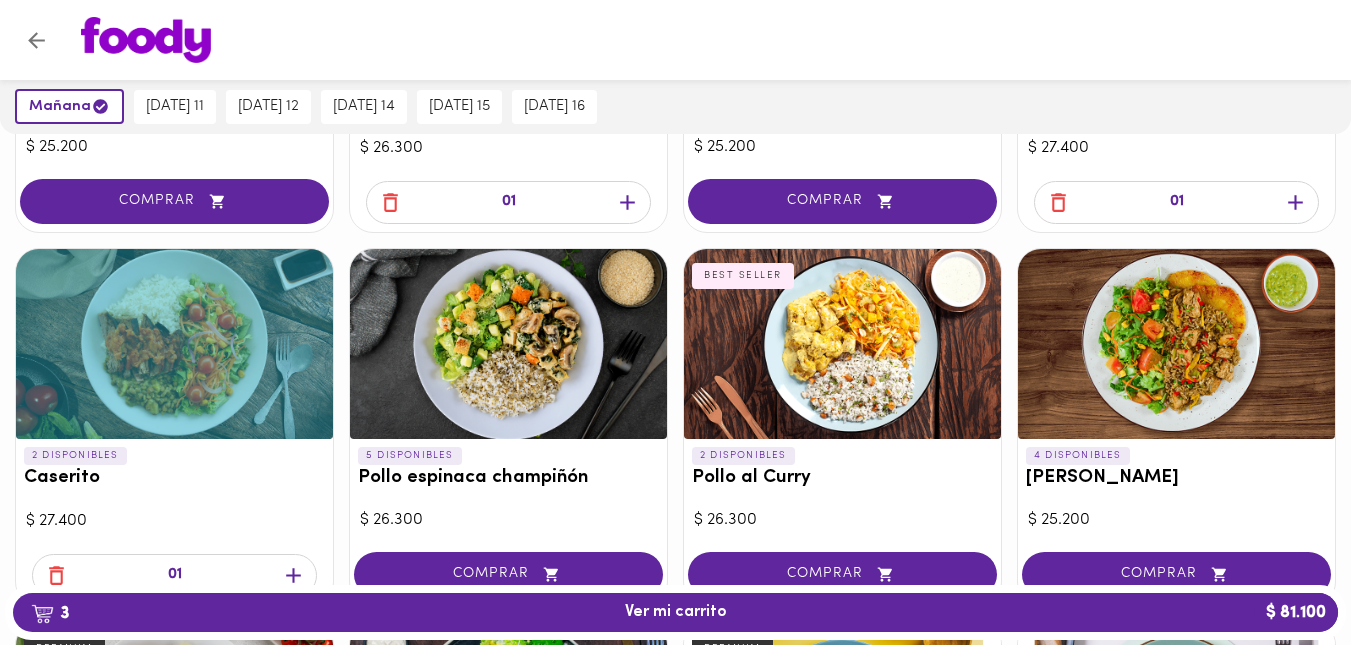 scroll, scrollTop: 0, scrollLeft: 0, axis: both 